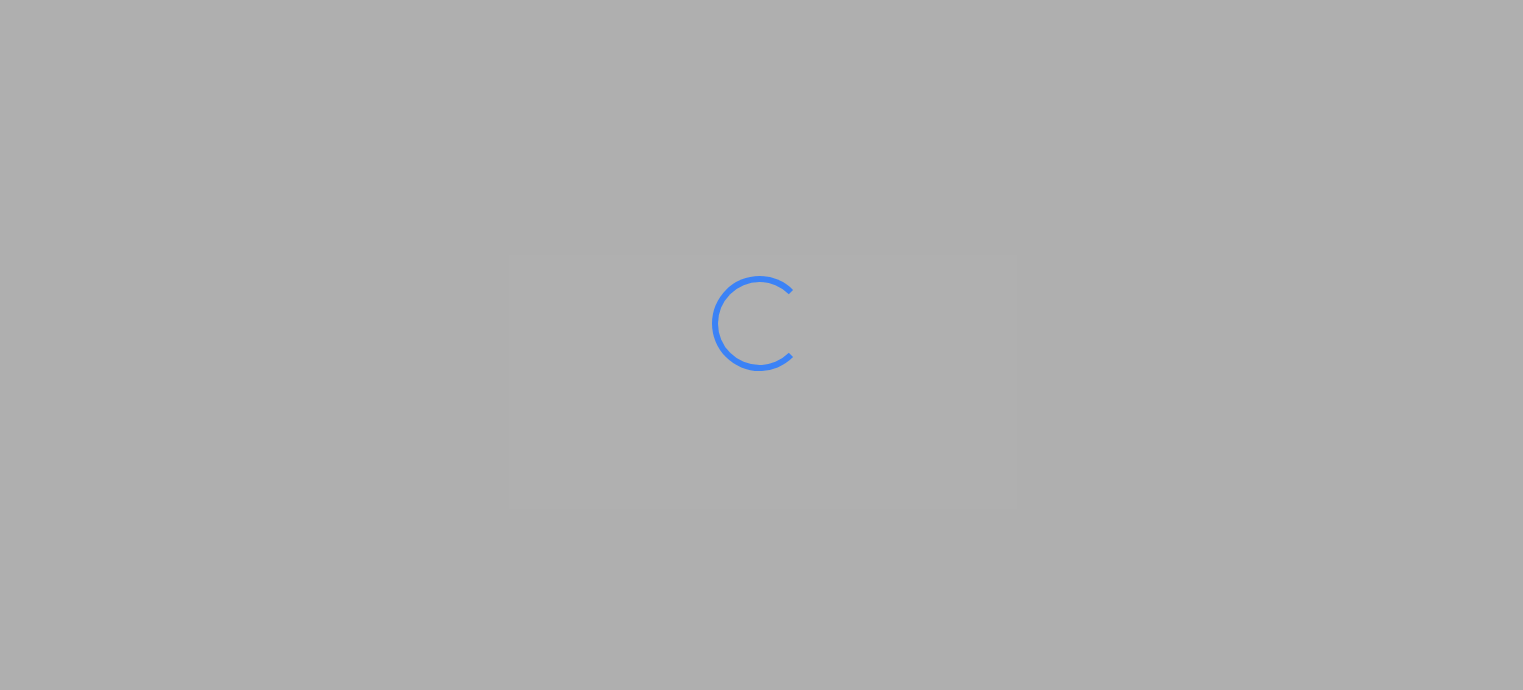scroll, scrollTop: 0, scrollLeft: 0, axis: both 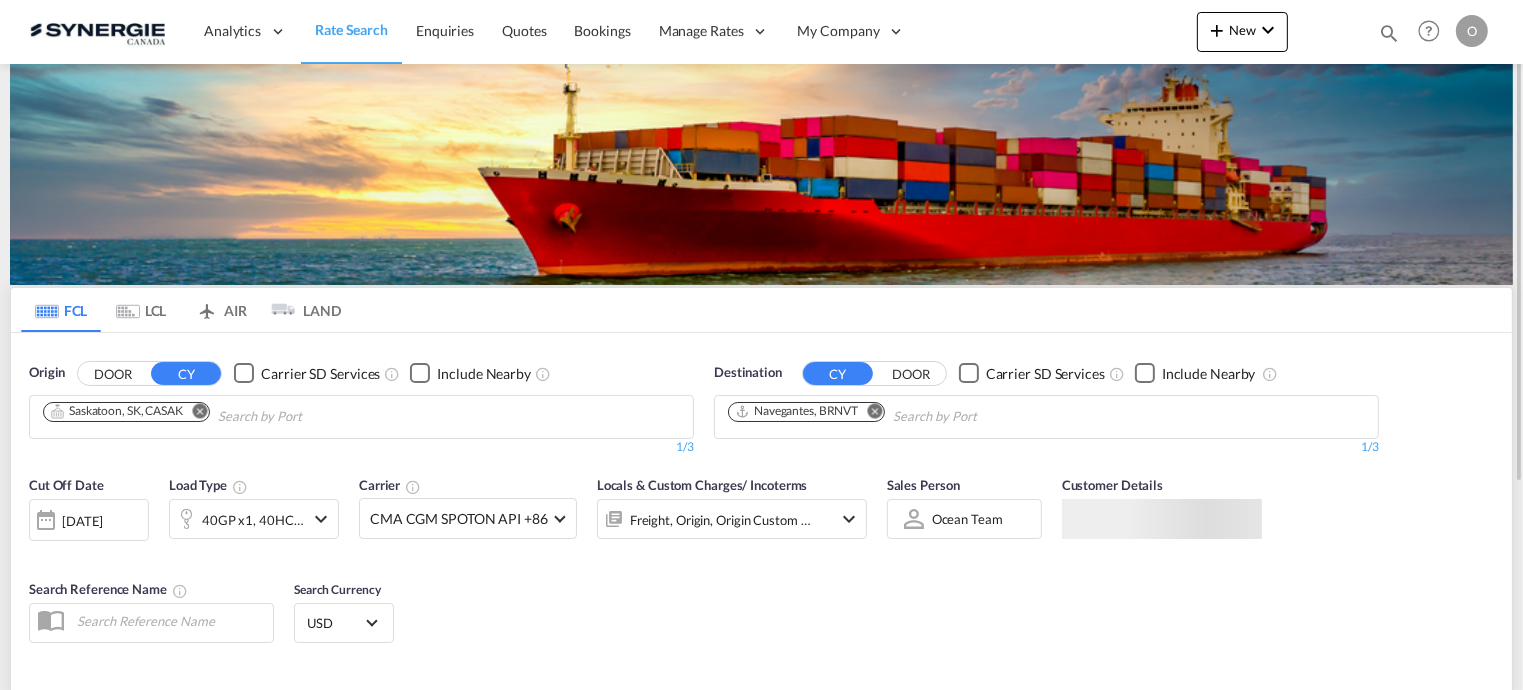 click at bounding box center (1389, 33) 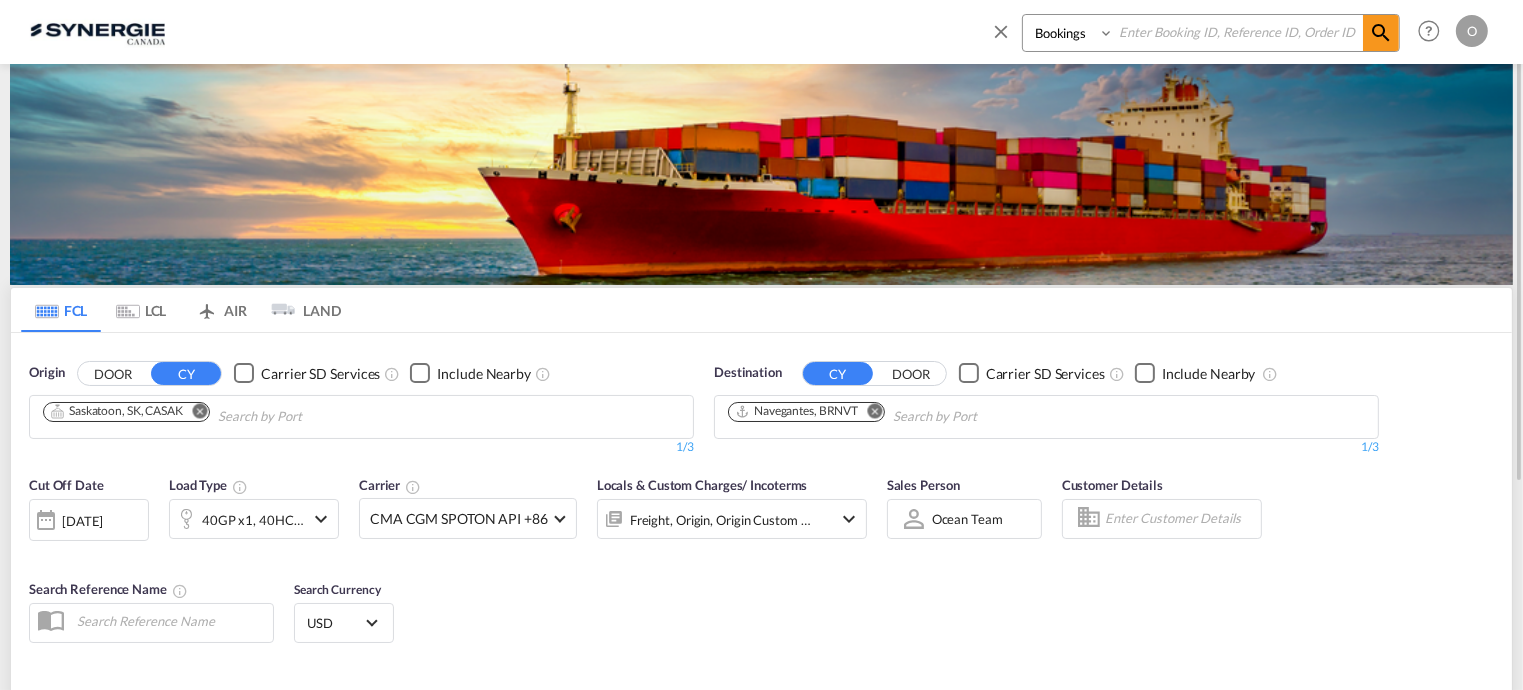 click at bounding box center [1238, 32] 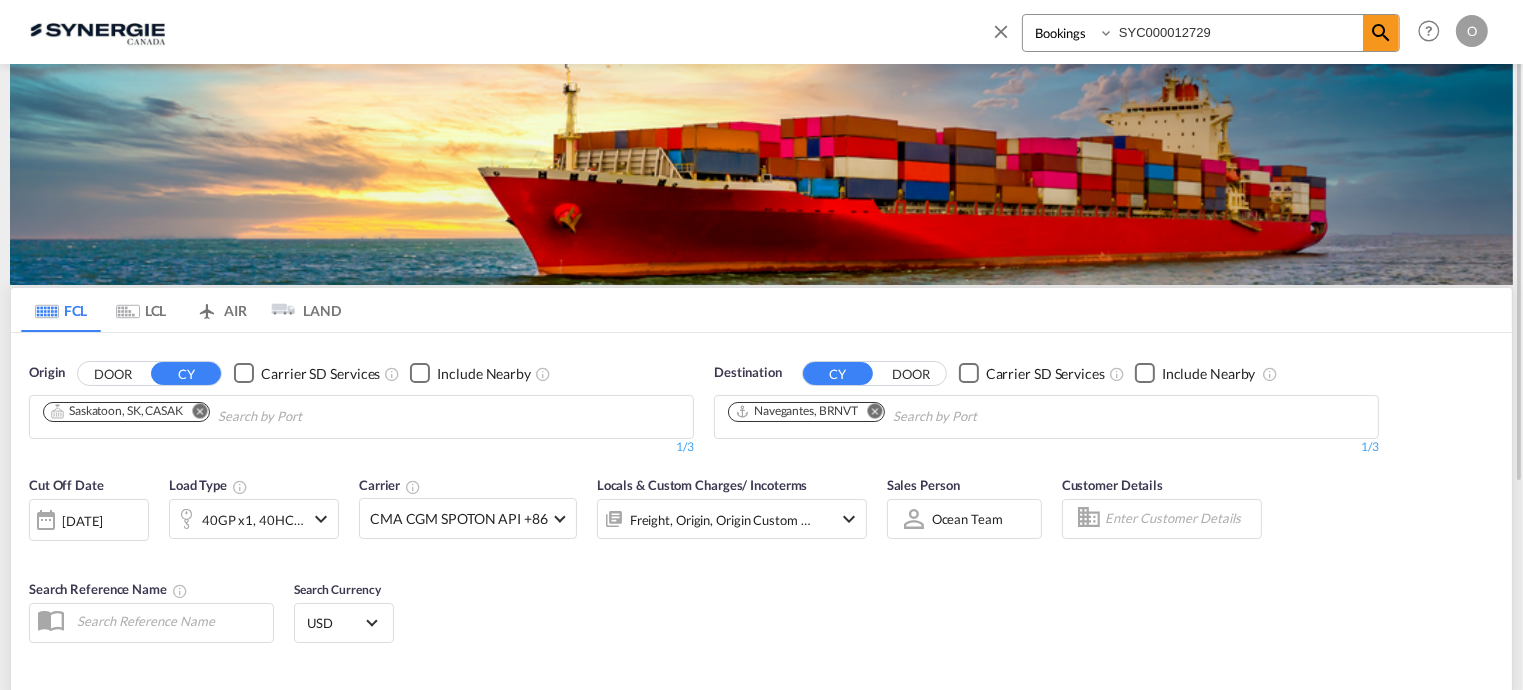 type on "SYC000012729" 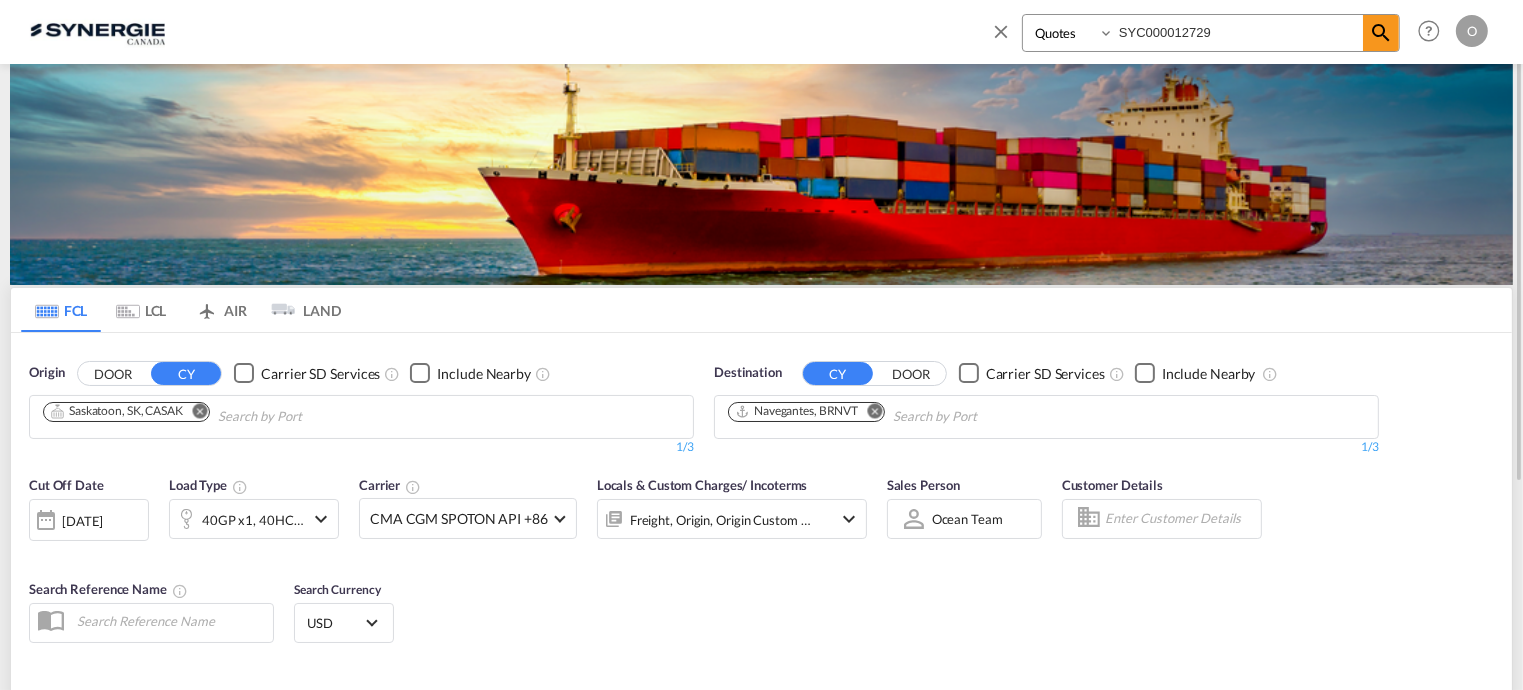 click on "Bookings Quotes Enquiries" at bounding box center [1070, 33] 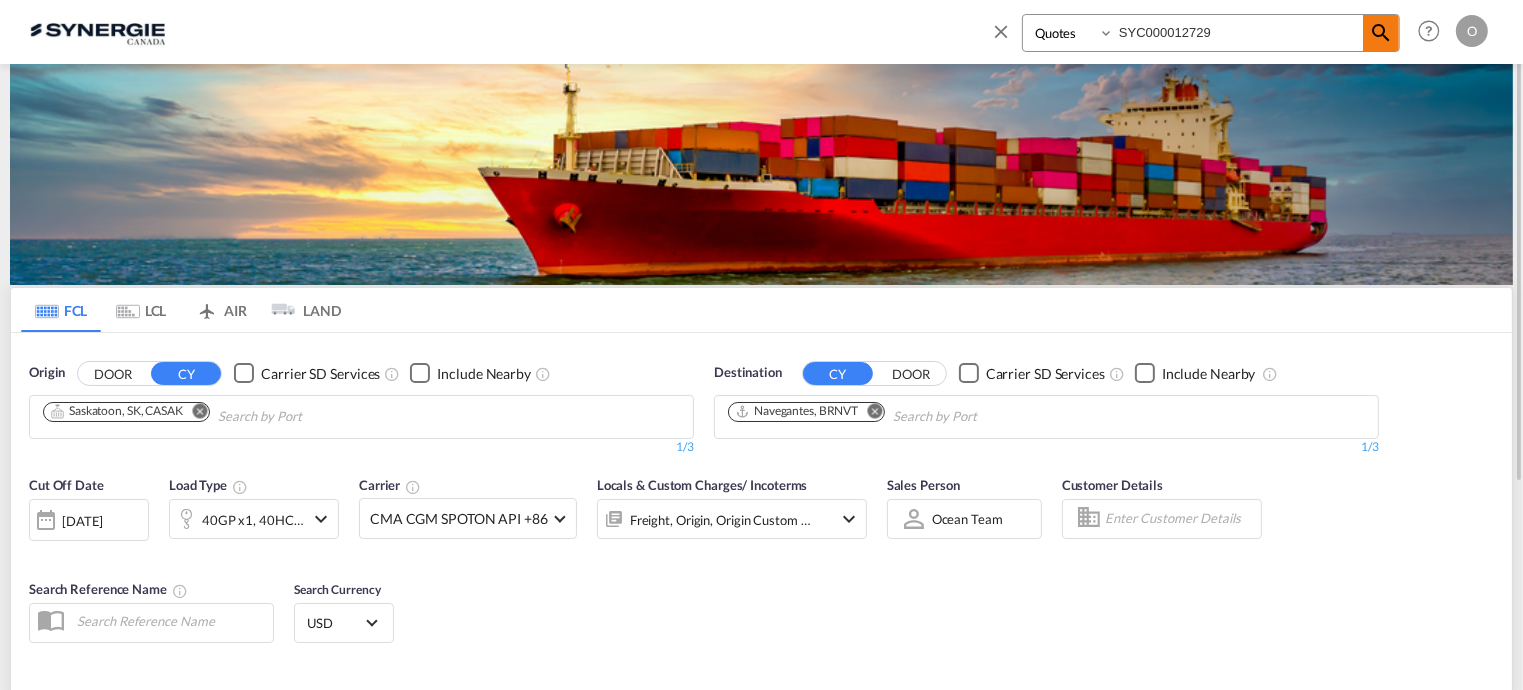 click at bounding box center [1381, 33] 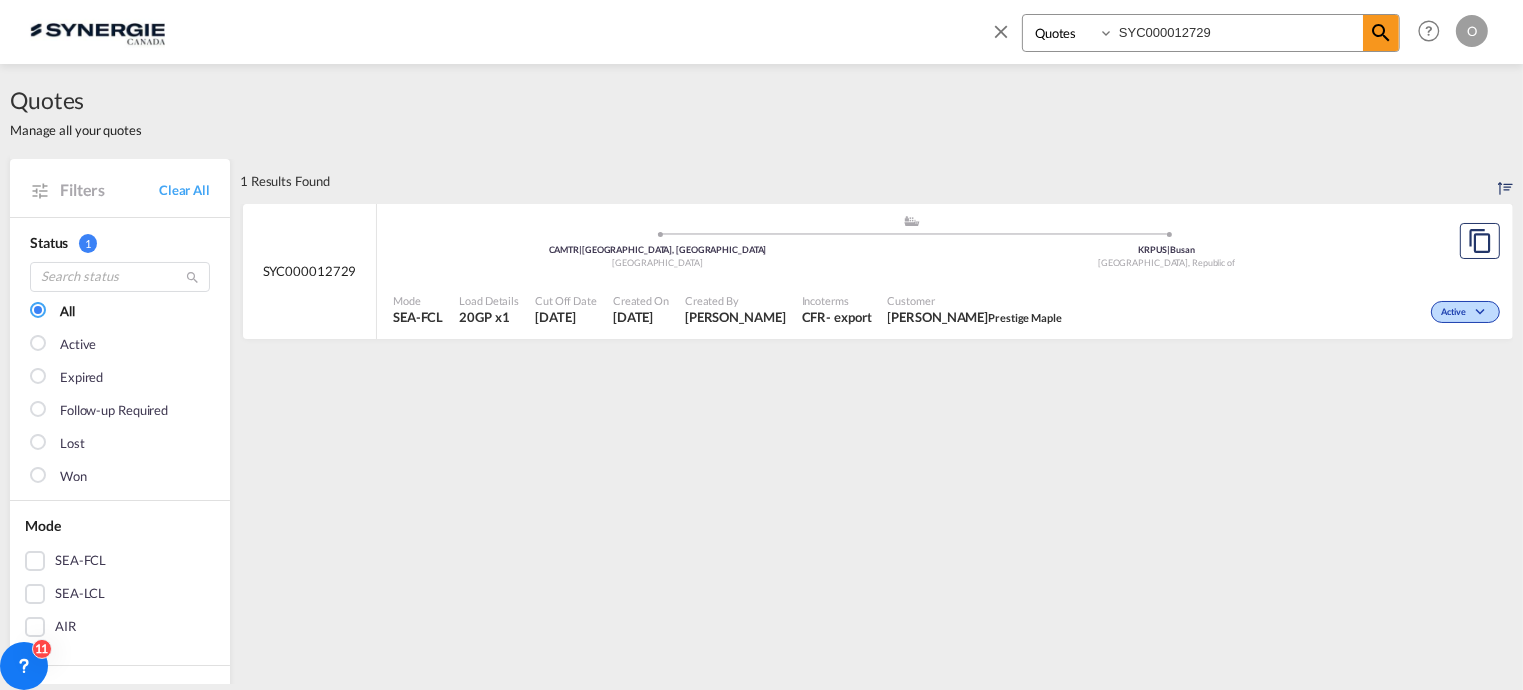 click on "Created By" at bounding box center (735, 300) 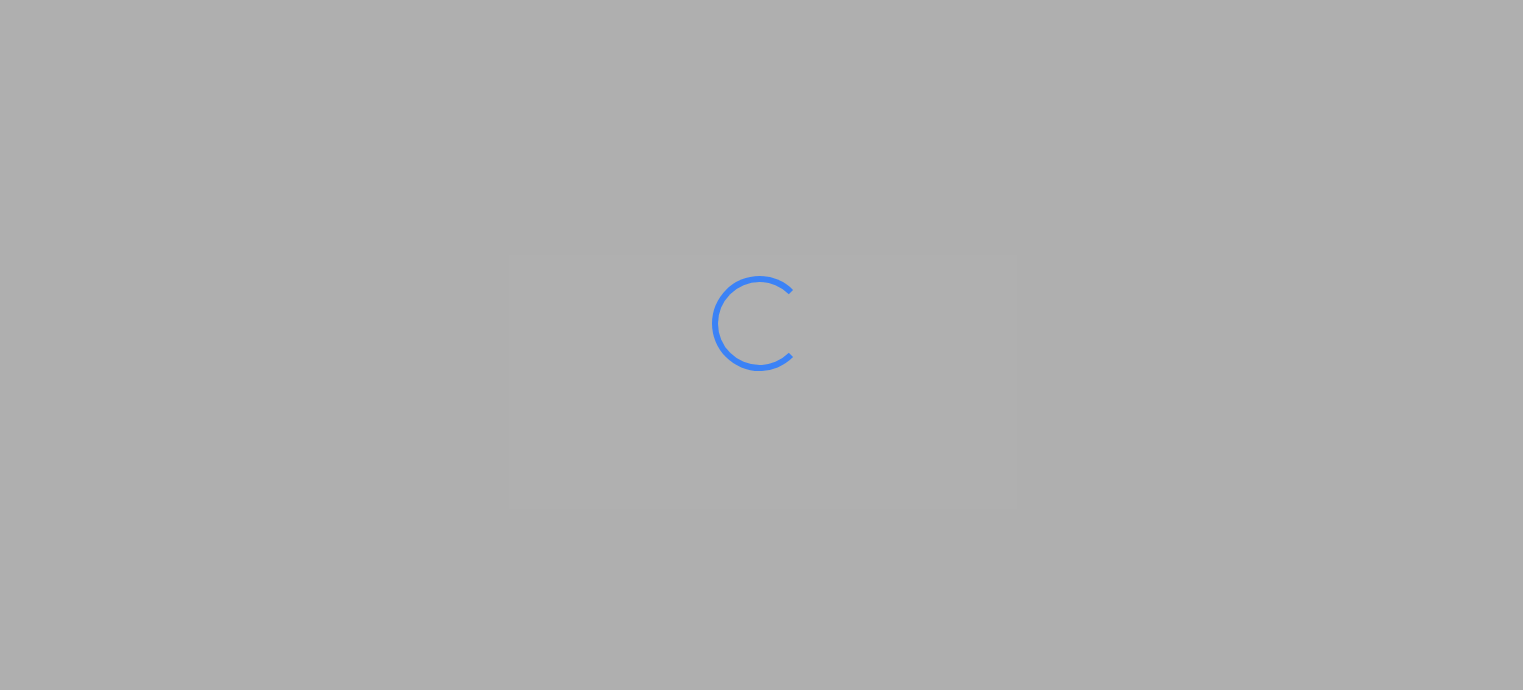 scroll, scrollTop: 0, scrollLeft: 0, axis: both 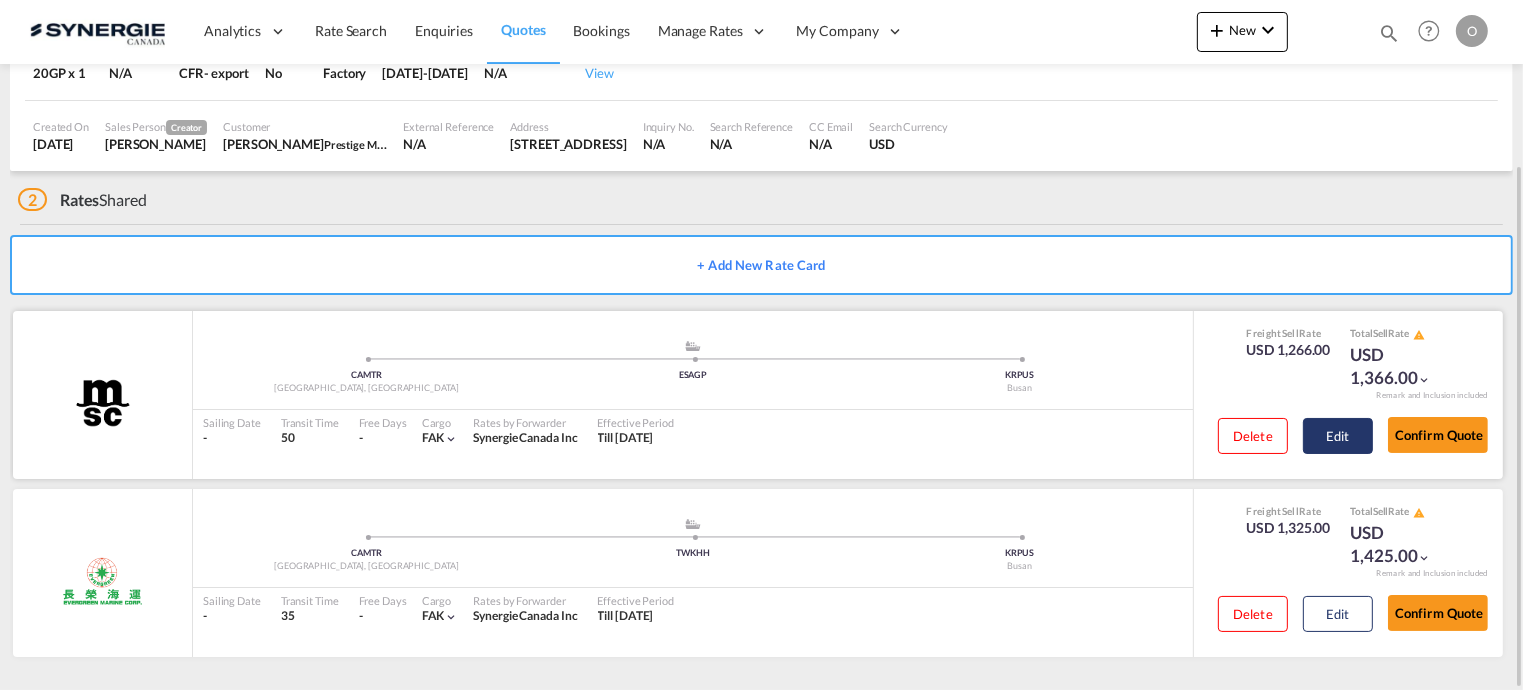 click on "Edit" at bounding box center (1338, 436) 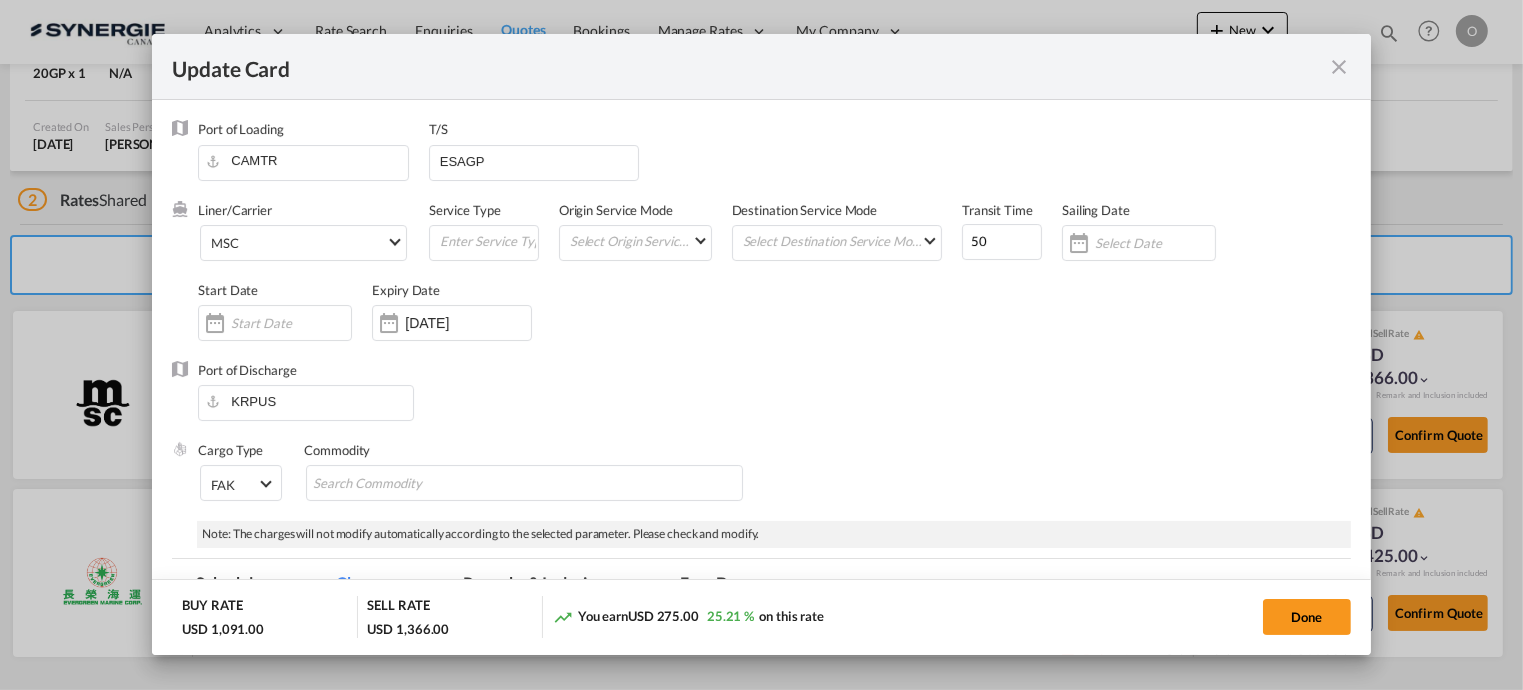 select on "per container" 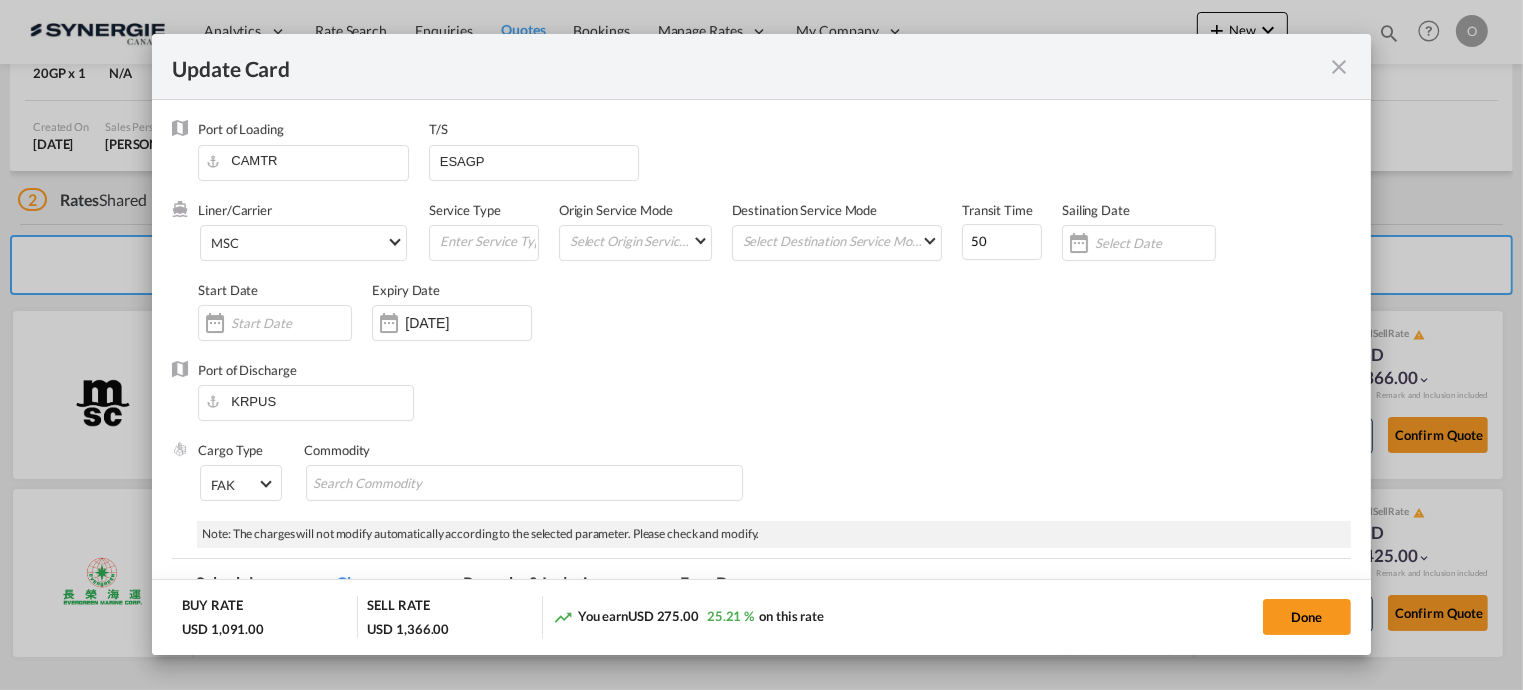 select on "per B/L" 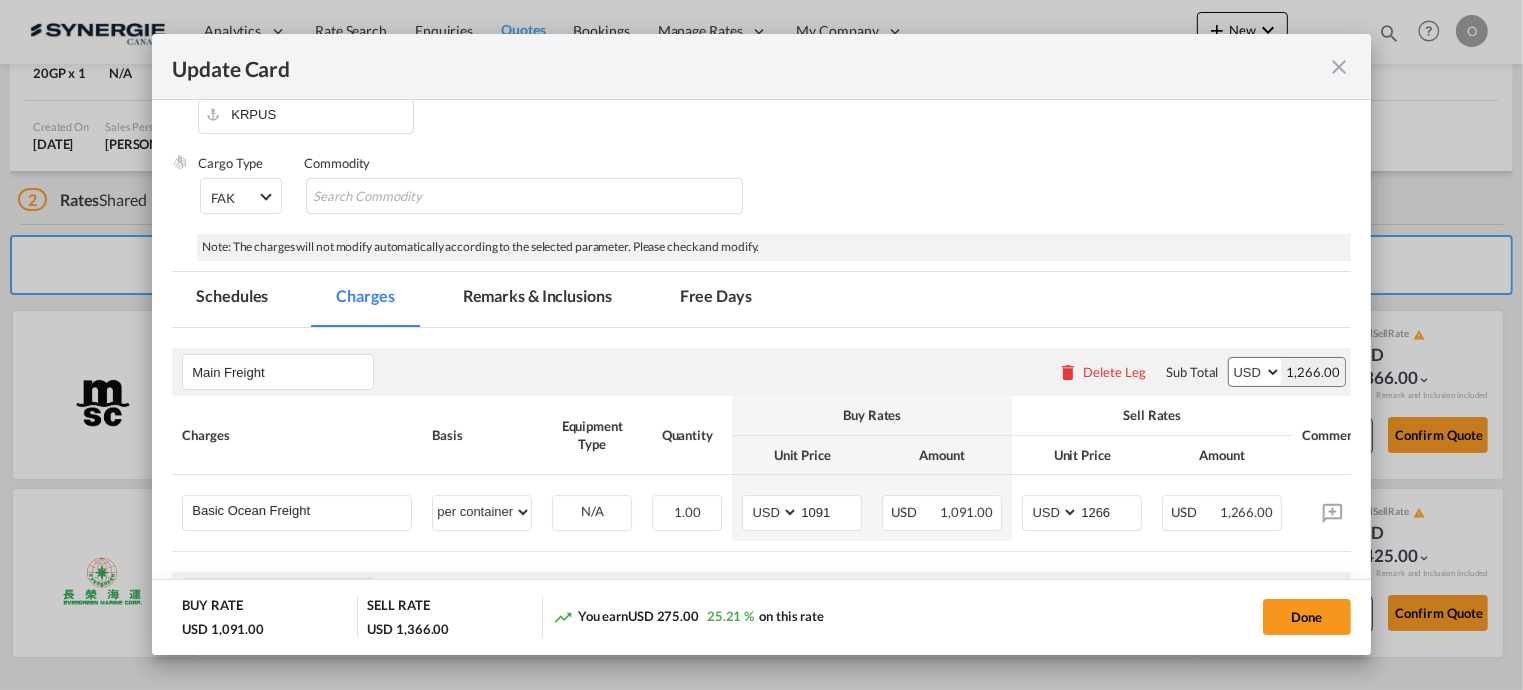 scroll, scrollTop: 400, scrollLeft: 0, axis: vertical 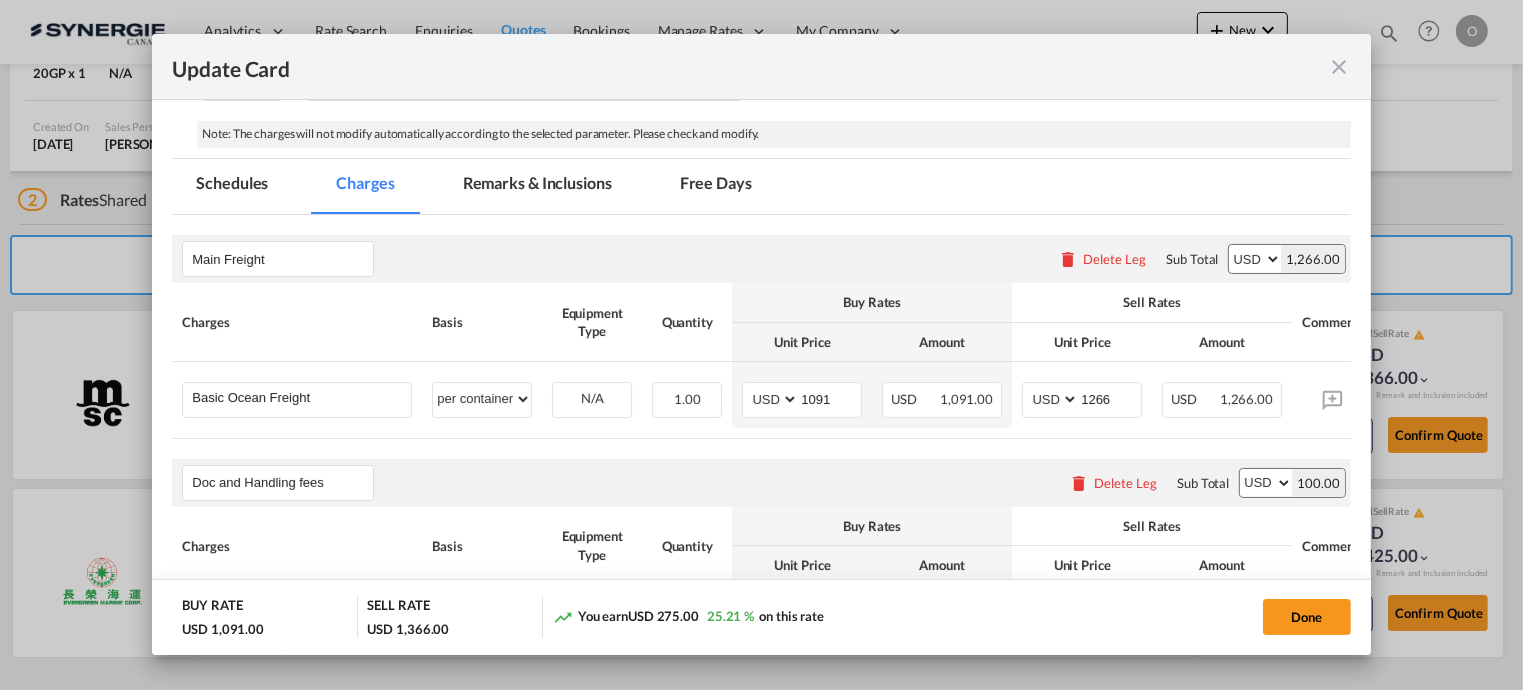 click on "Remarks & Inclusions" at bounding box center (537, 186) 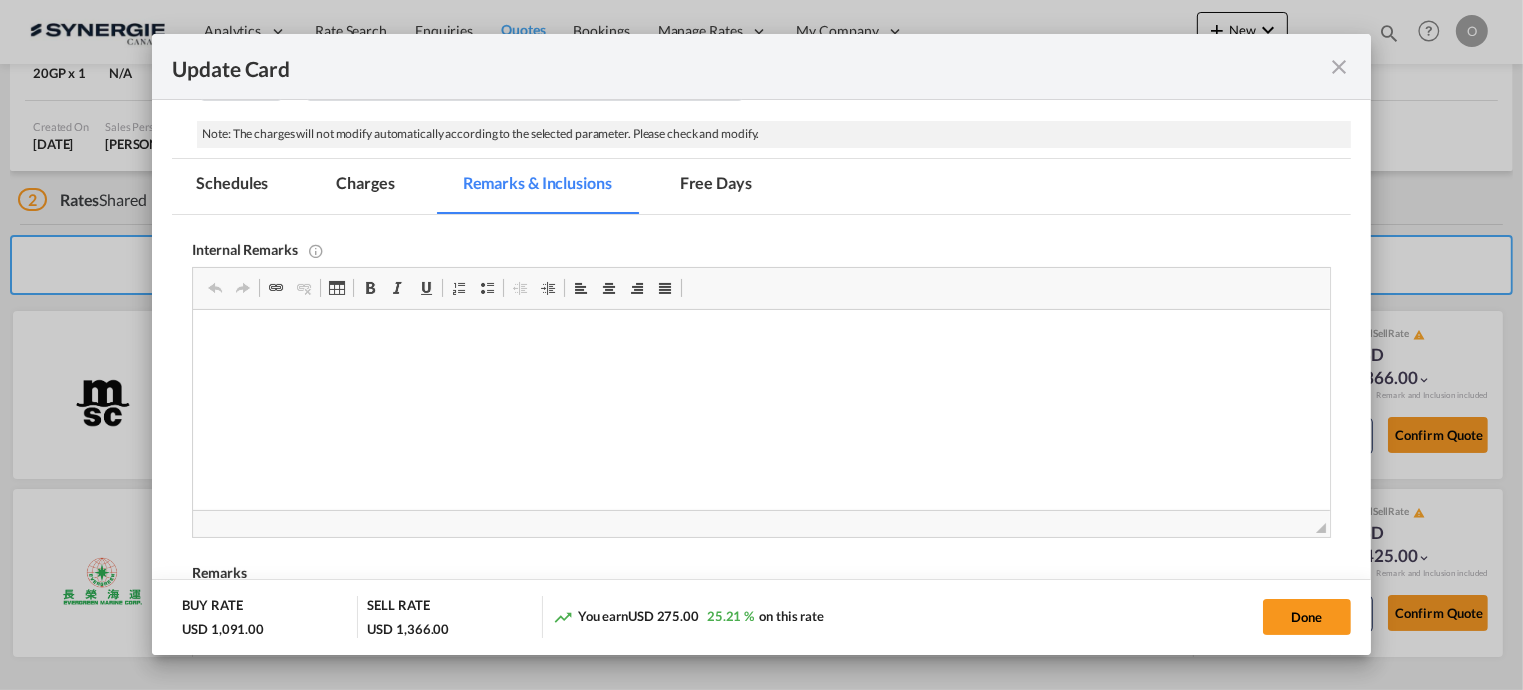 scroll, scrollTop: 0, scrollLeft: 0, axis: both 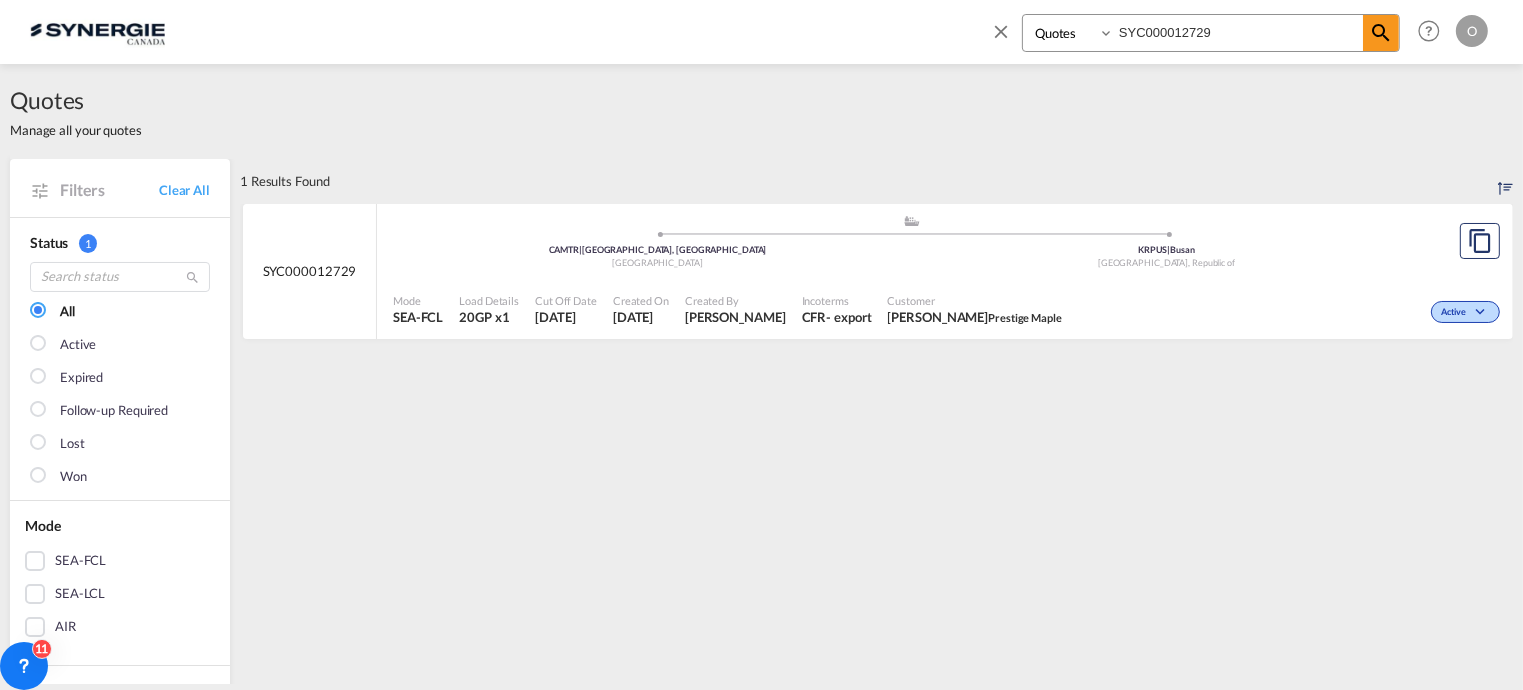 click on "SYC000012729" at bounding box center (1238, 32) 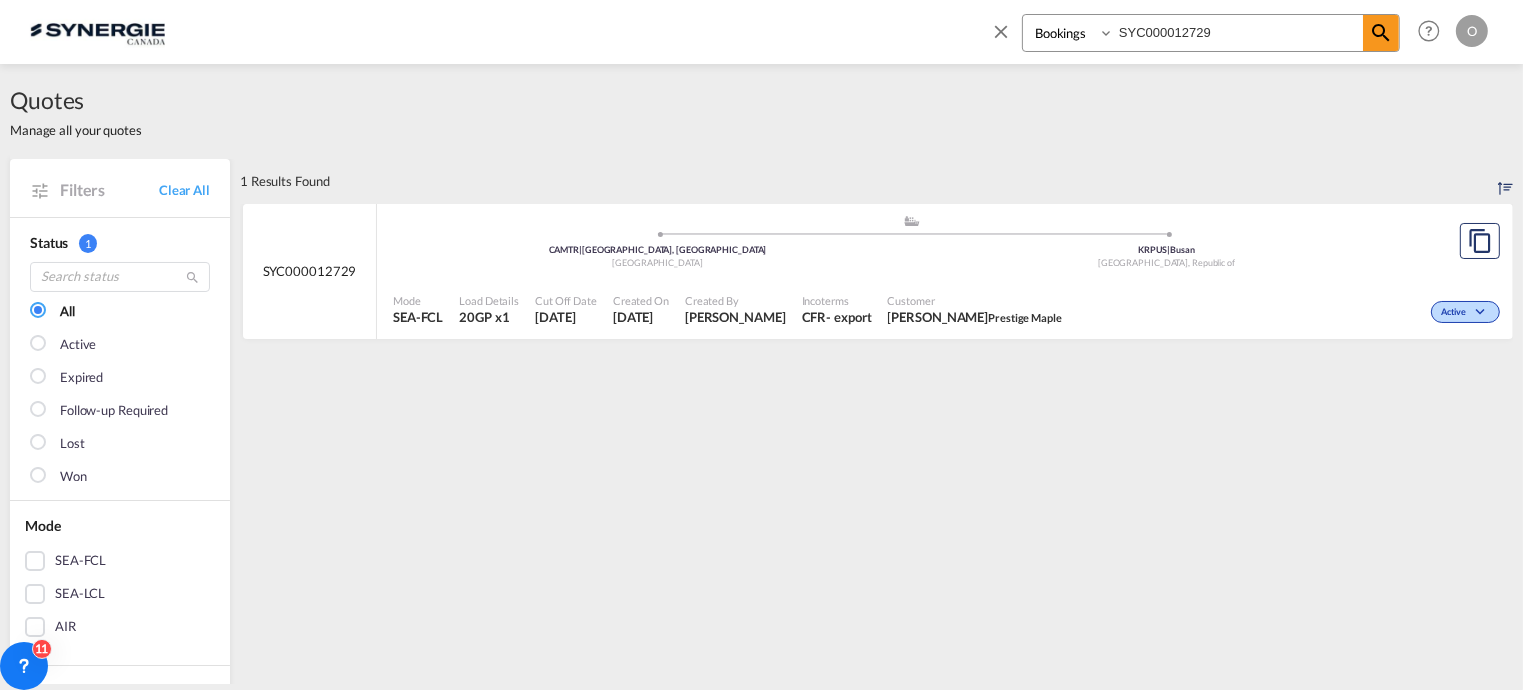 click on "Bookings Quotes Enquiries" at bounding box center [1070, 33] 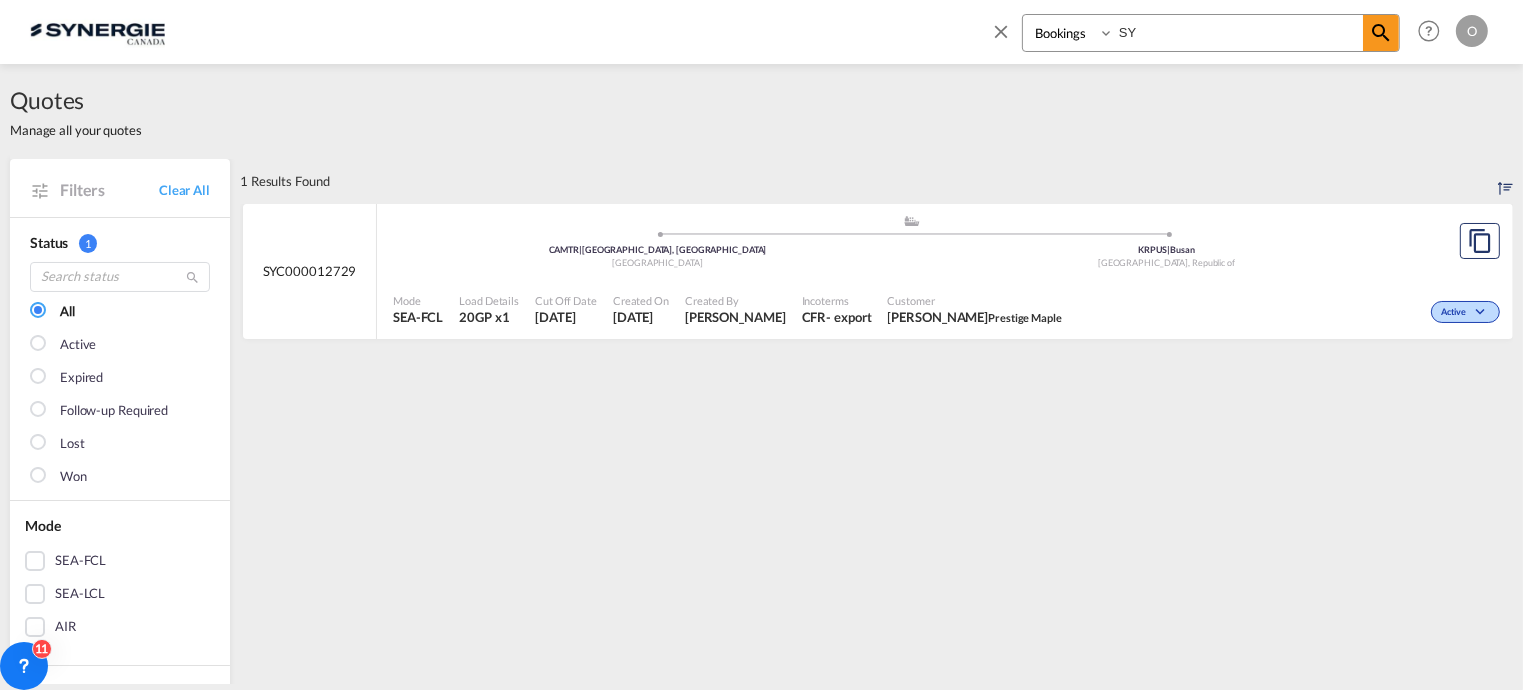 click on "SY" at bounding box center [1238, 32] 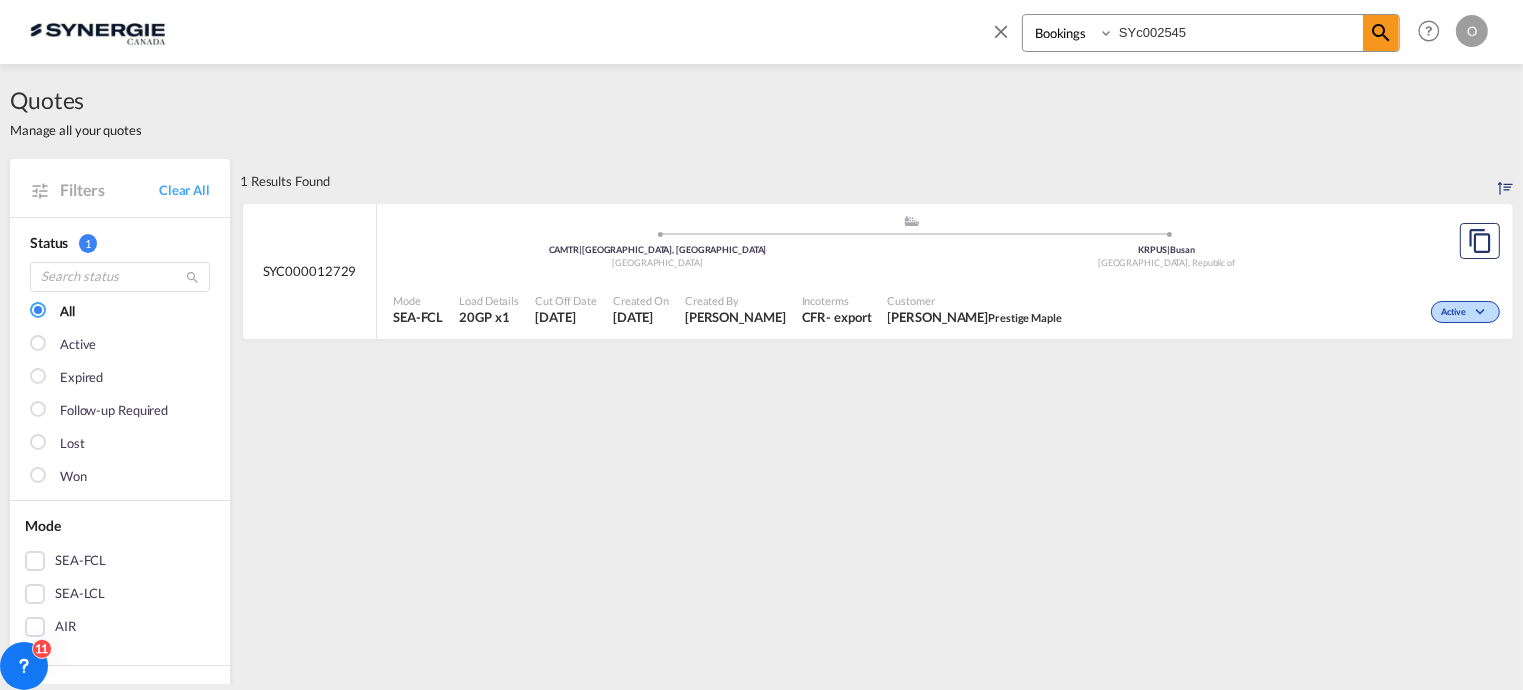 type on "SYc002545" 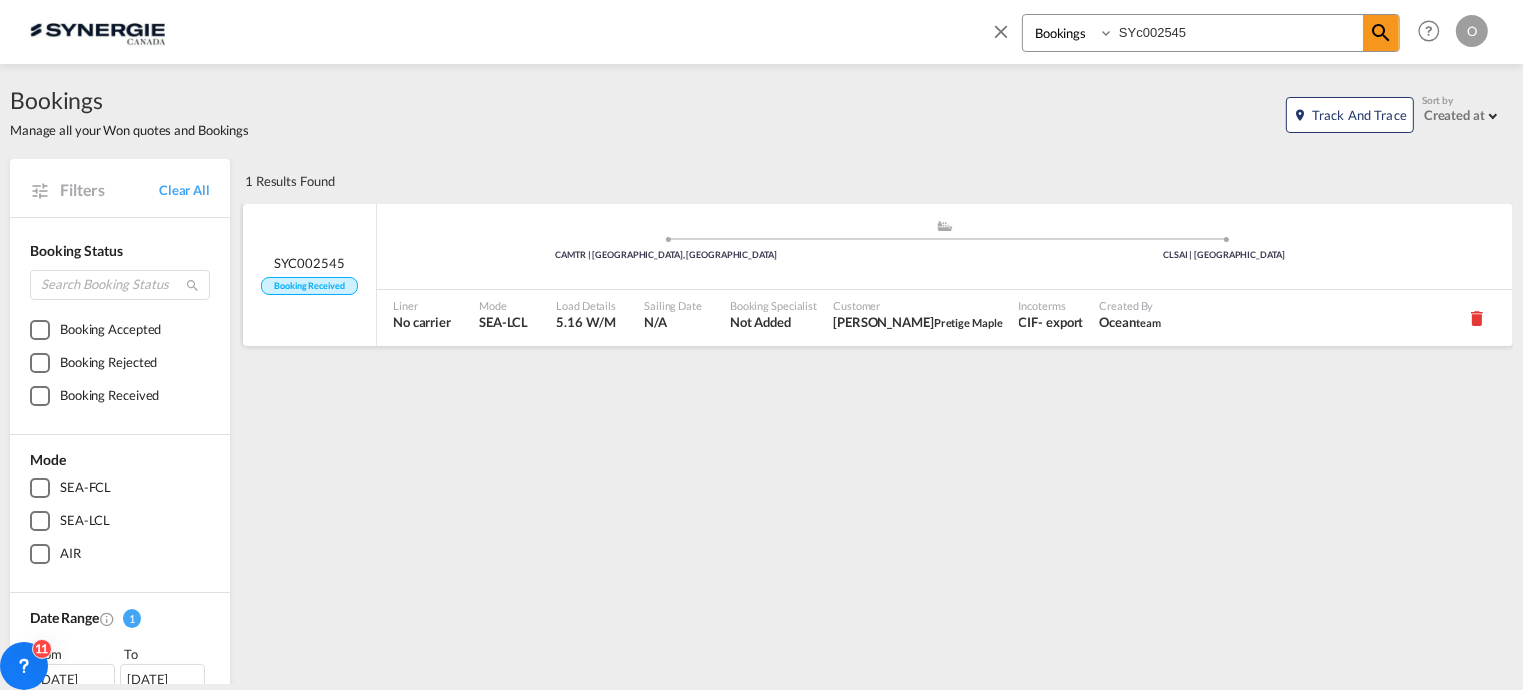click on "N/A" at bounding box center [673, 322] 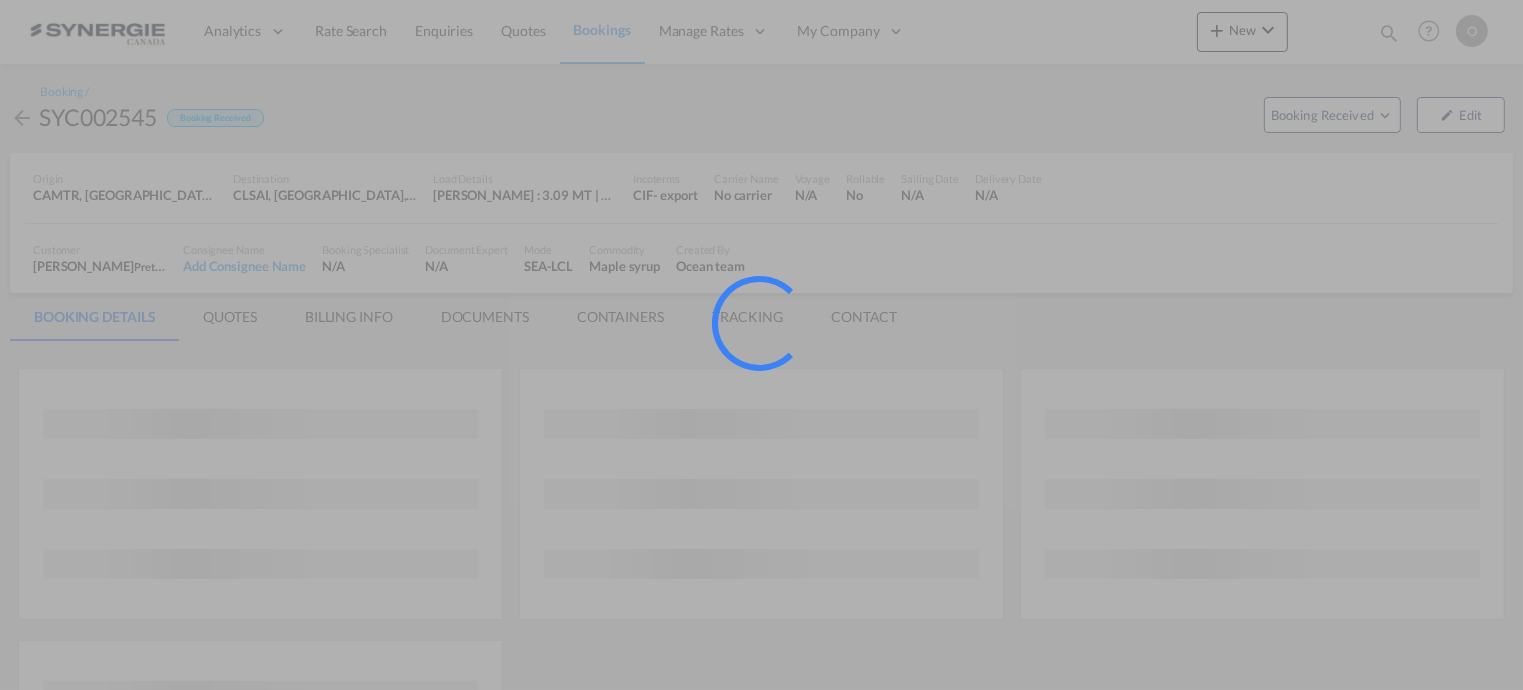 scroll, scrollTop: 0, scrollLeft: 0, axis: both 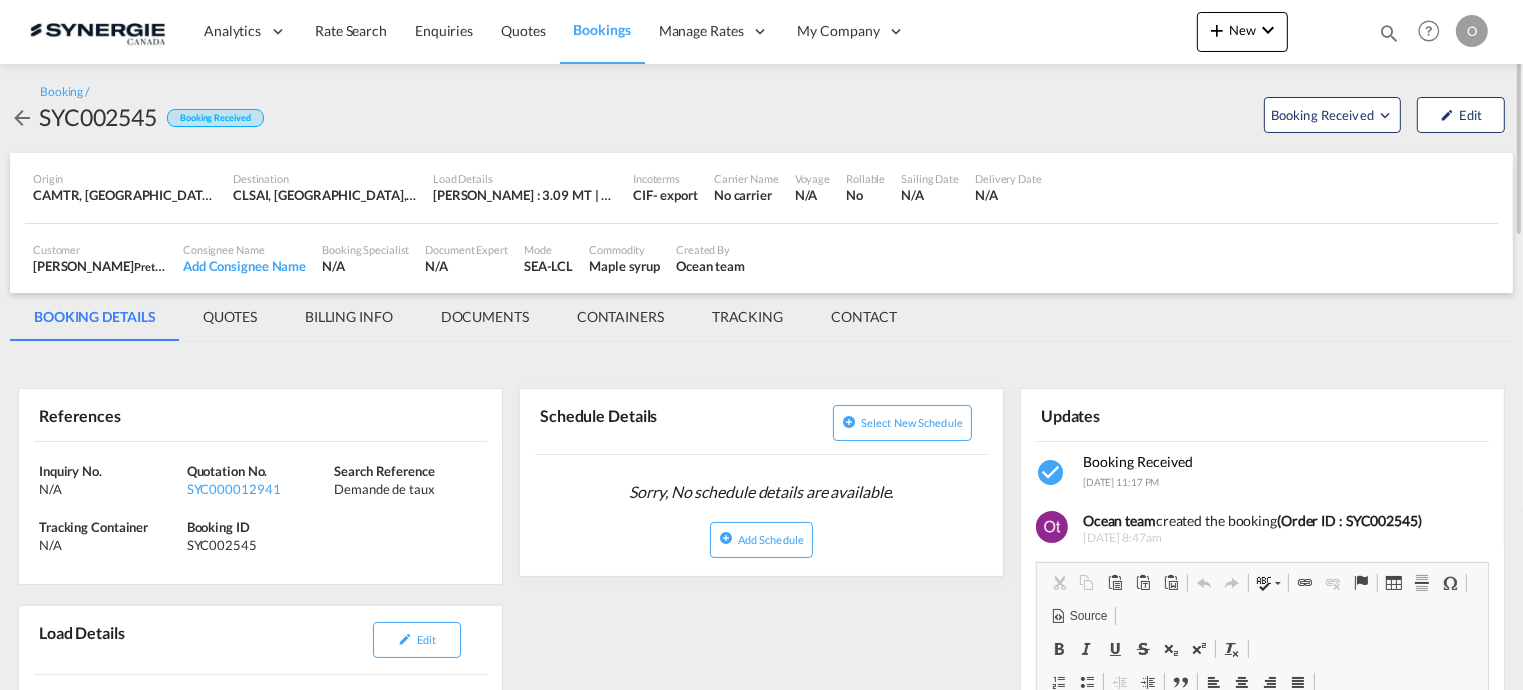 click on "QUOTES" at bounding box center (230, 317) 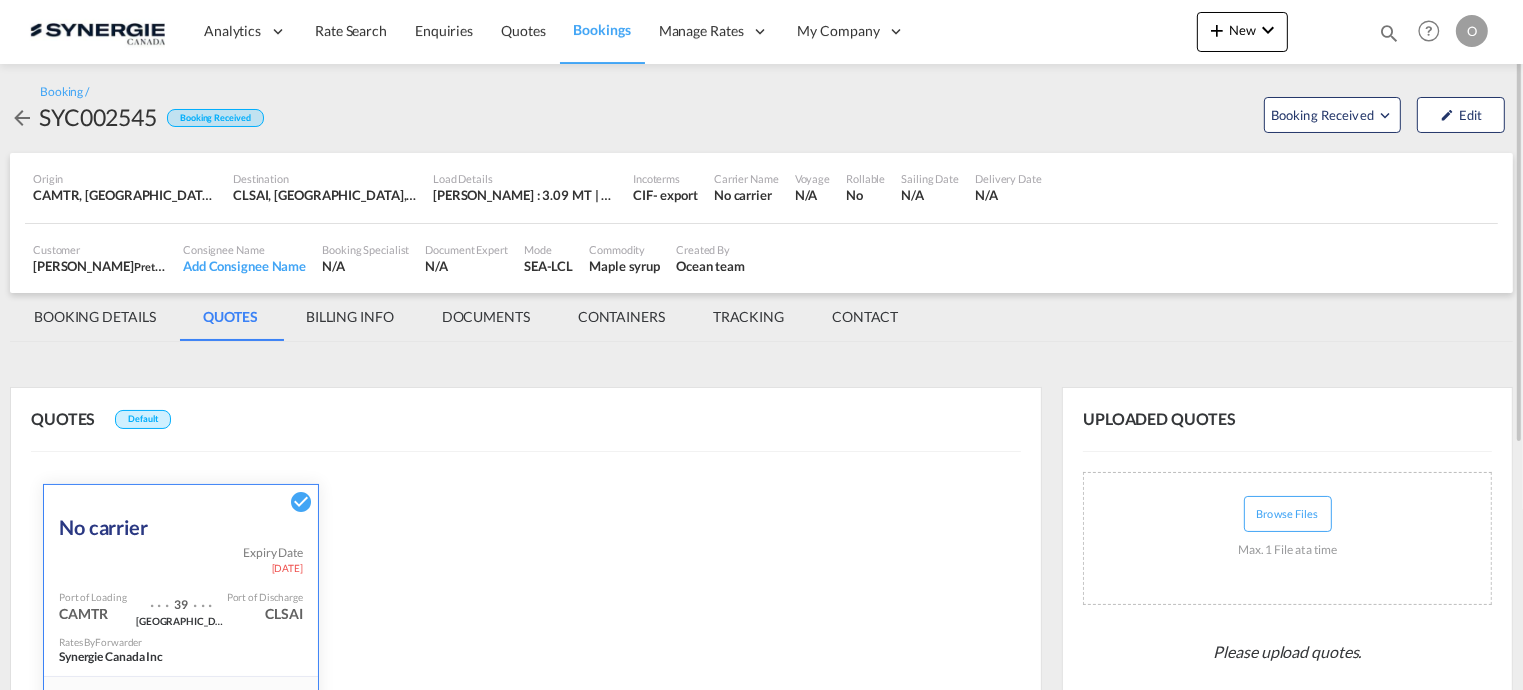 scroll, scrollTop: 386, scrollLeft: 0, axis: vertical 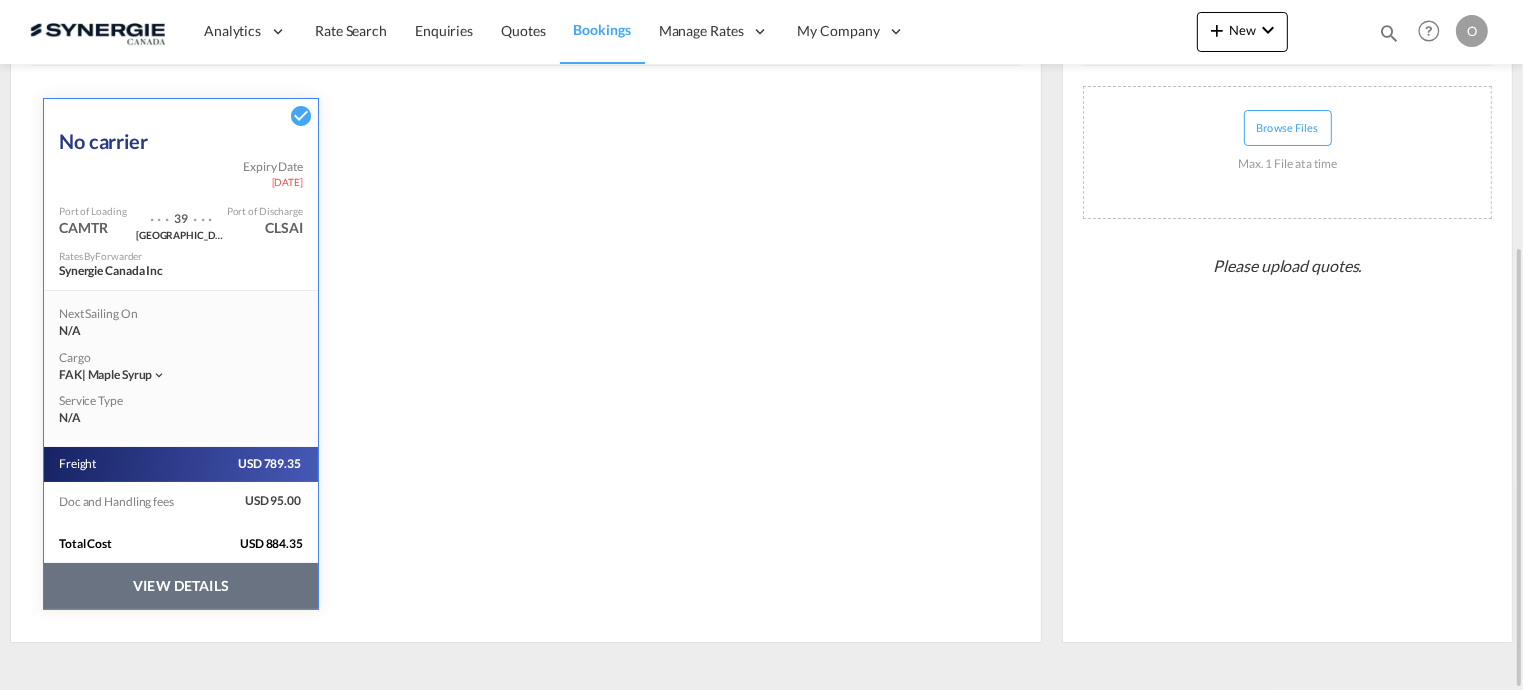 click on "VIEW DETAILS" at bounding box center (181, 586) 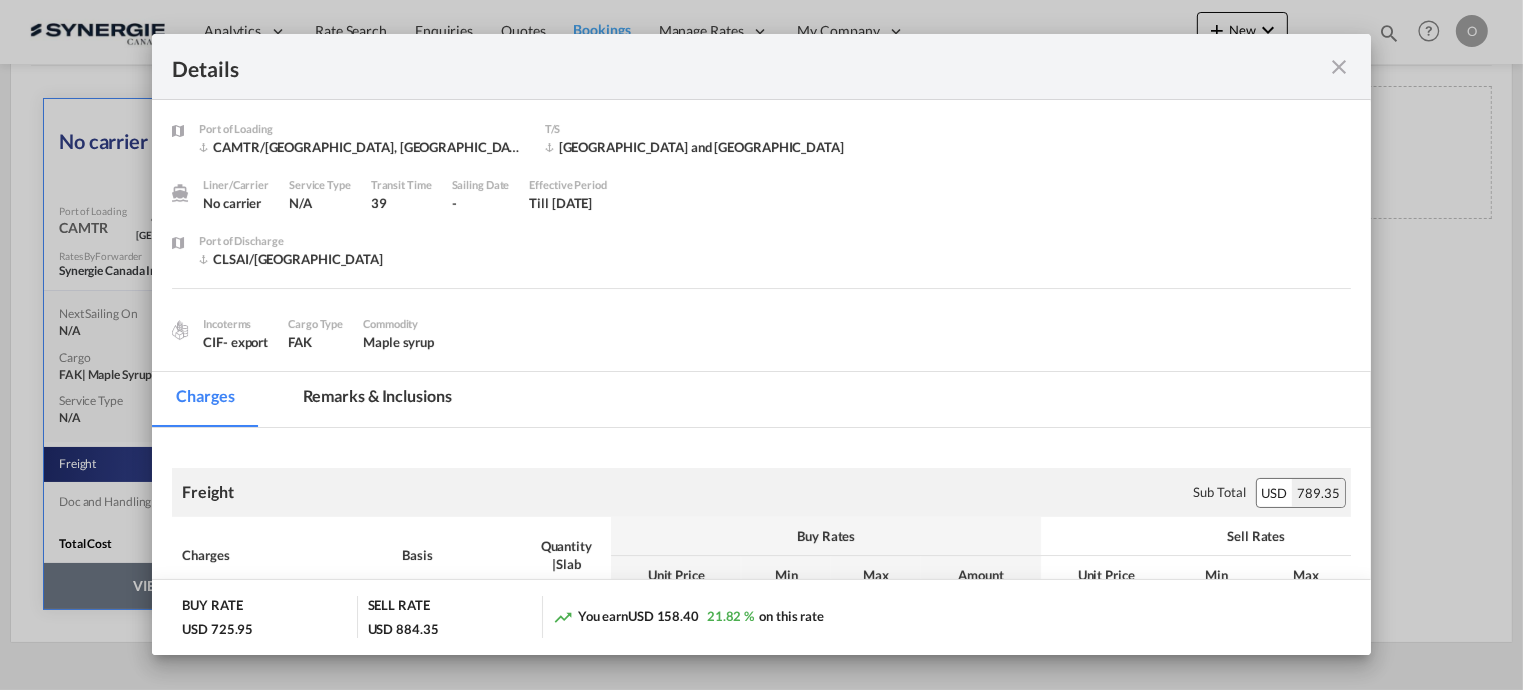 click on "Remarks & Inclusions" at bounding box center [377, 399] 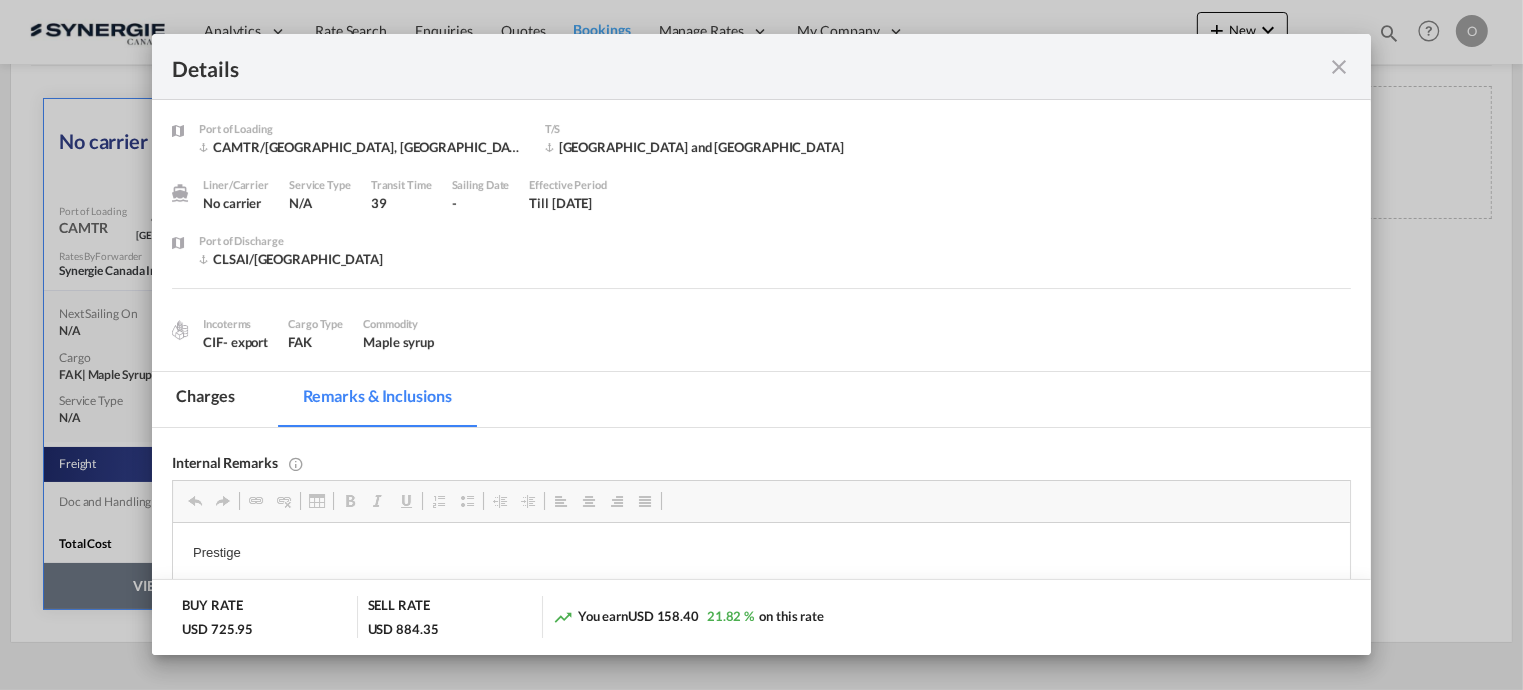 scroll, scrollTop: 0, scrollLeft: 0, axis: both 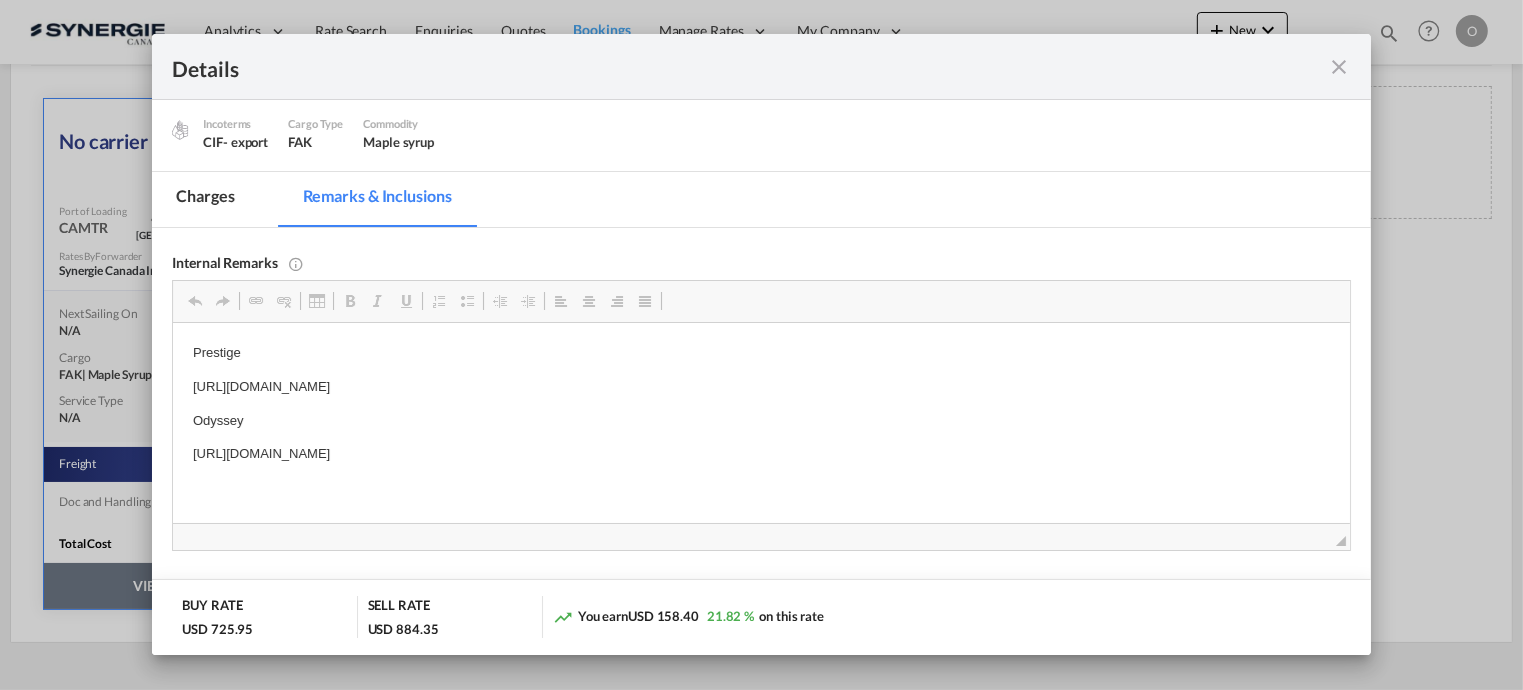 drag, startPoint x: 191, startPoint y: 458, endPoint x: 709, endPoint y: 459, distance: 518.001 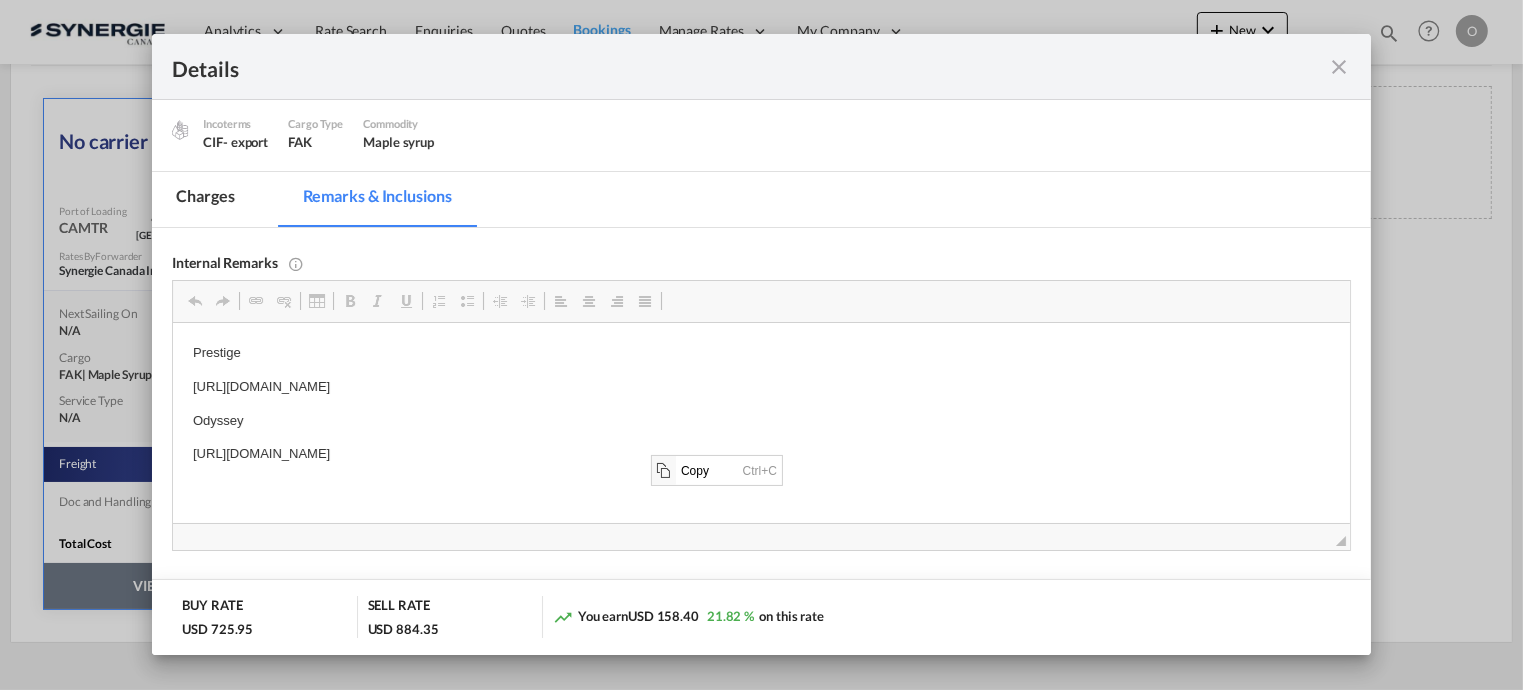 scroll, scrollTop: 0, scrollLeft: 0, axis: both 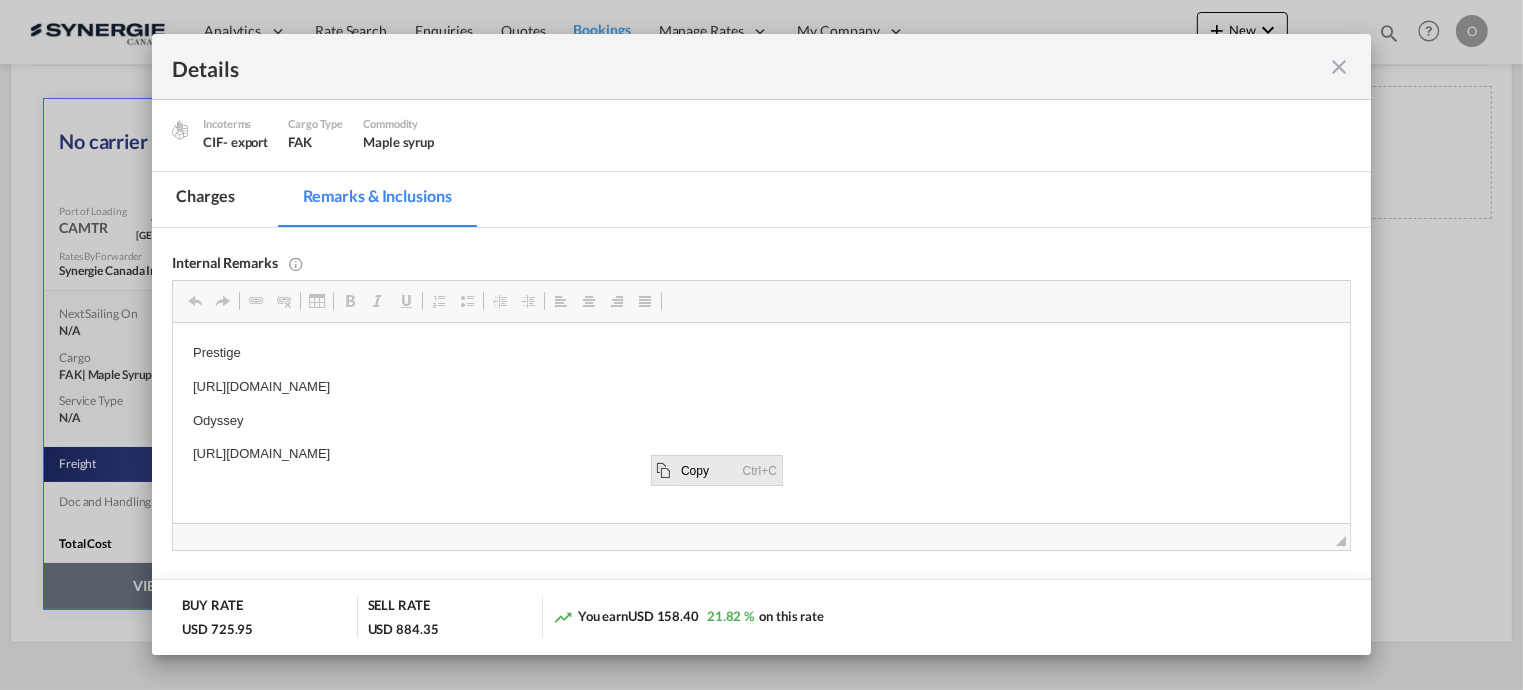 click on "Copy" at bounding box center (707, 470) 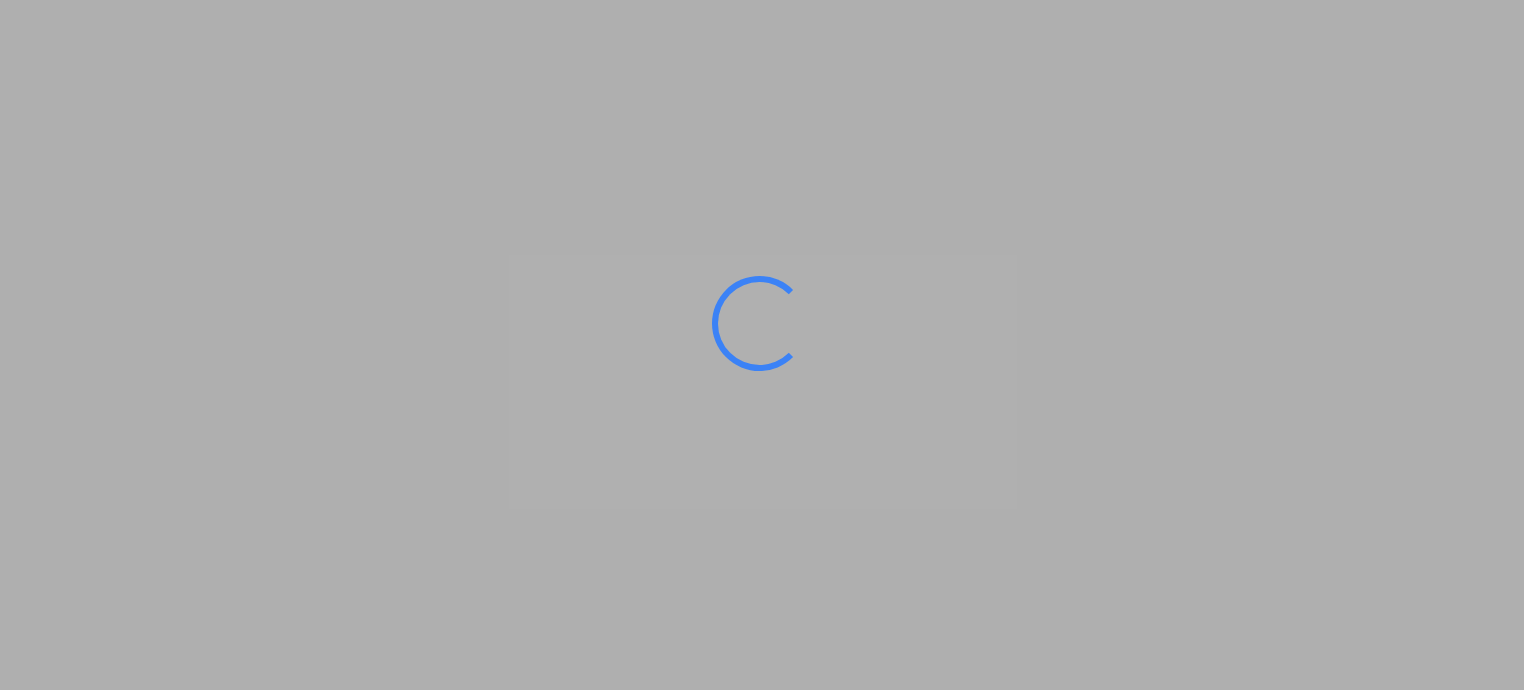 scroll, scrollTop: 0, scrollLeft: 0, axis: both 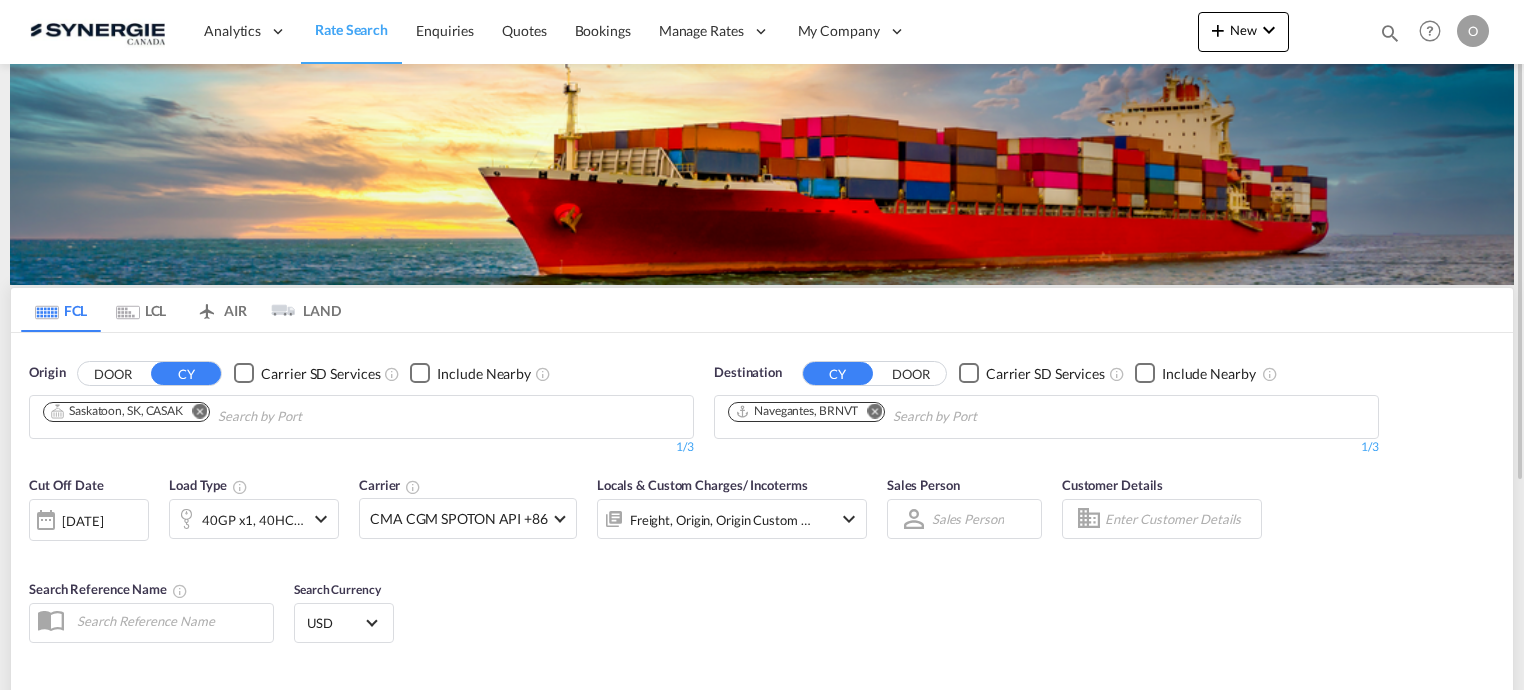 click at bounding box center [1390, 33] 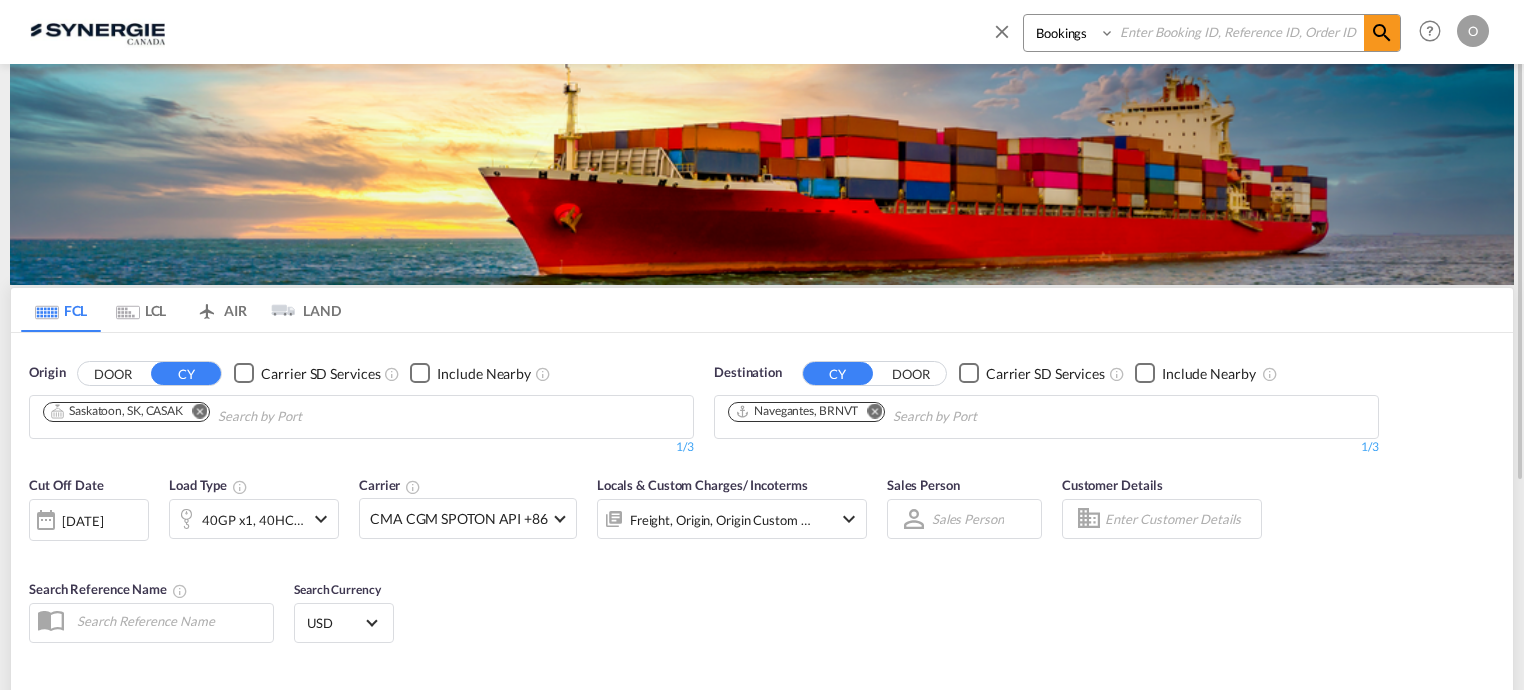 click at bounding box center (1239, 32) 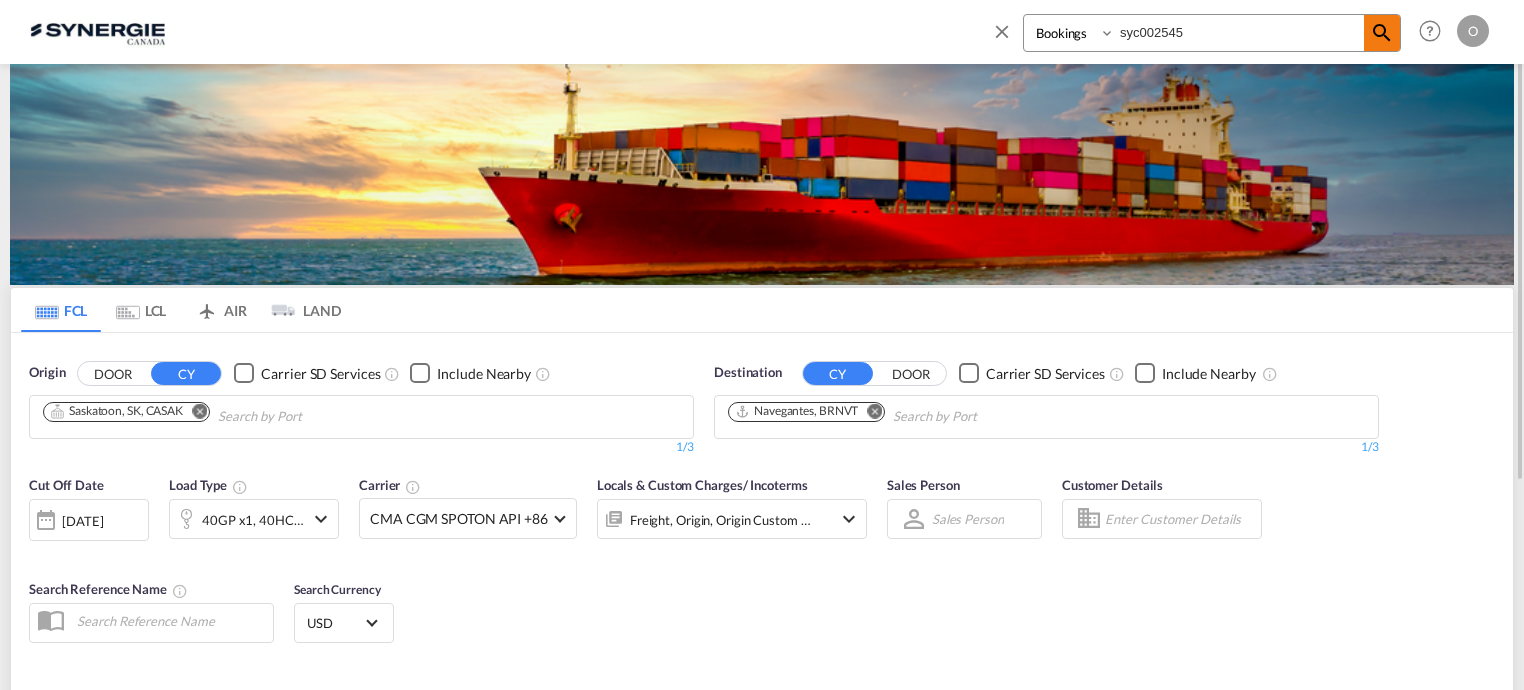 type on "syc002545" 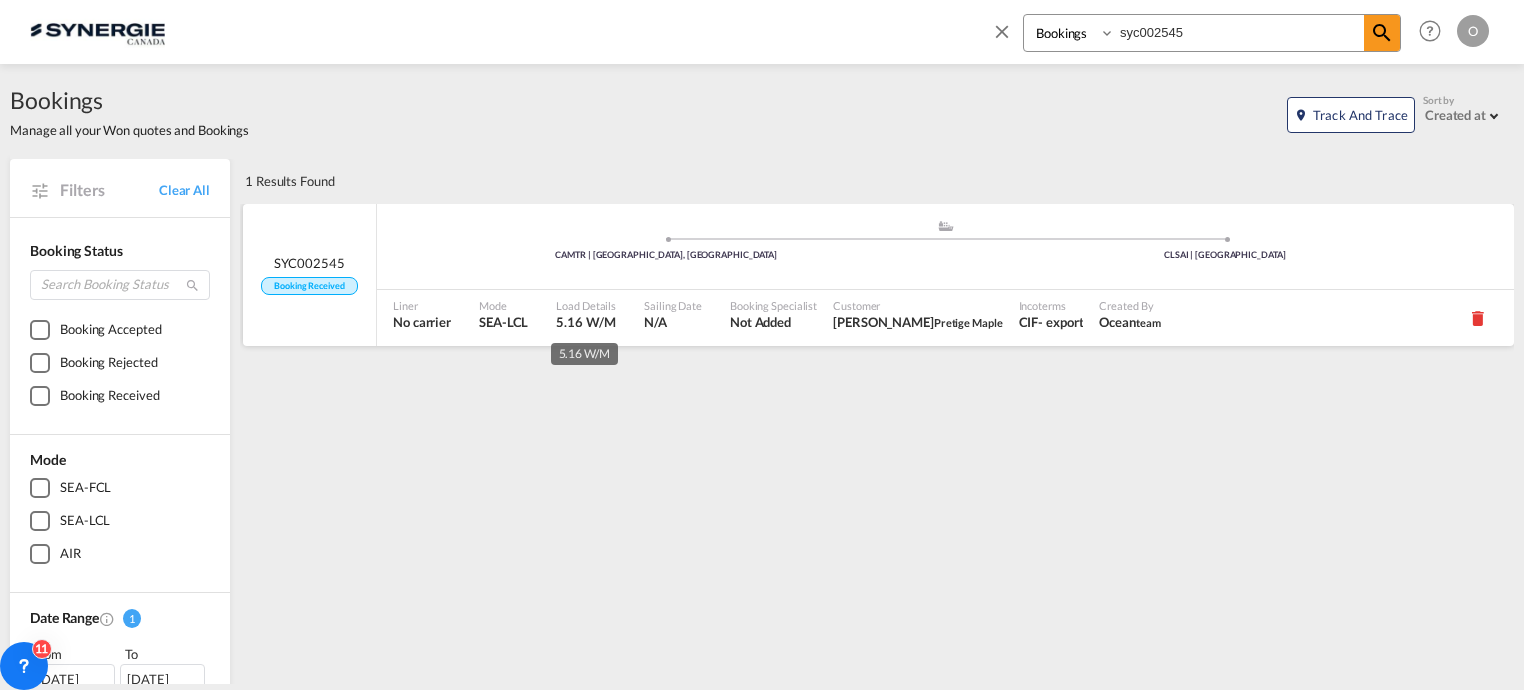 click on "5.16 W/M" at bounding box center (585, 322) 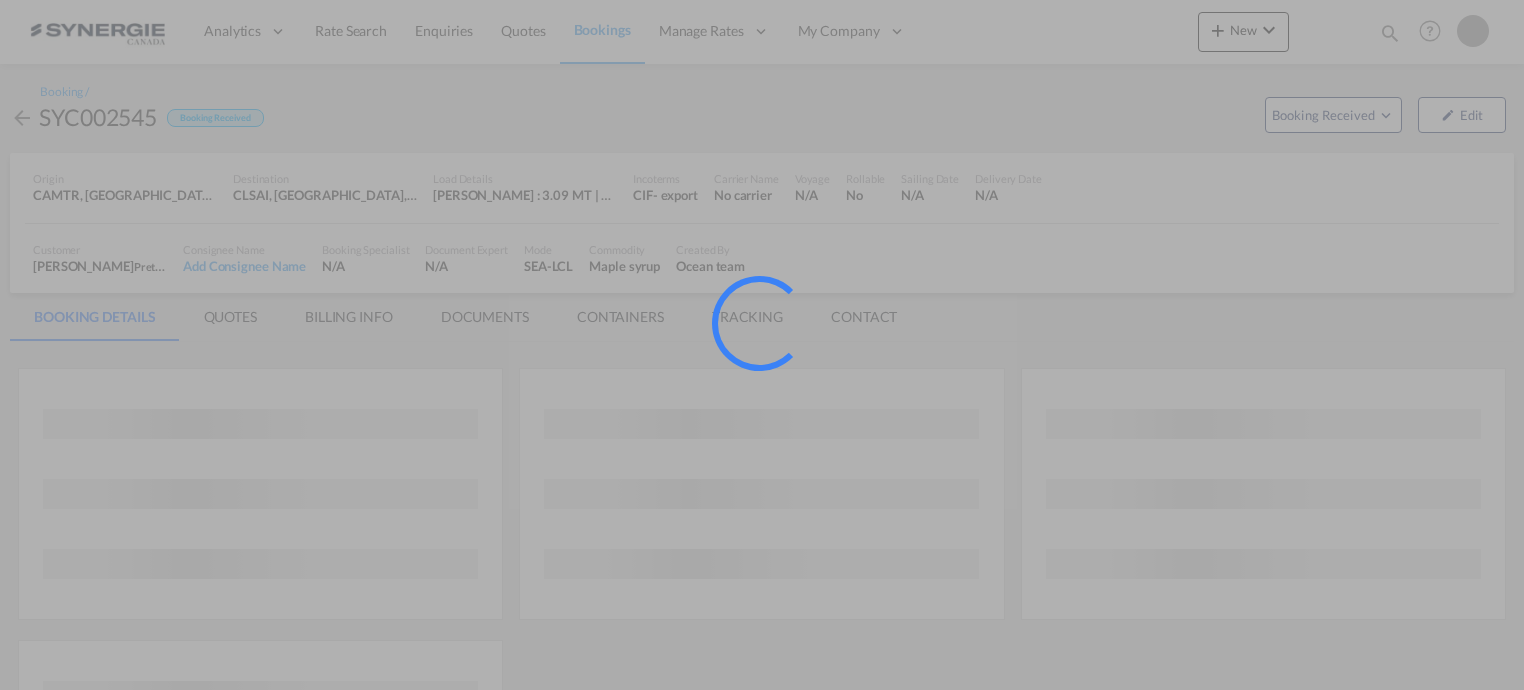 scroll, scrollTop: 0, scrollLeft: 0, axis: both 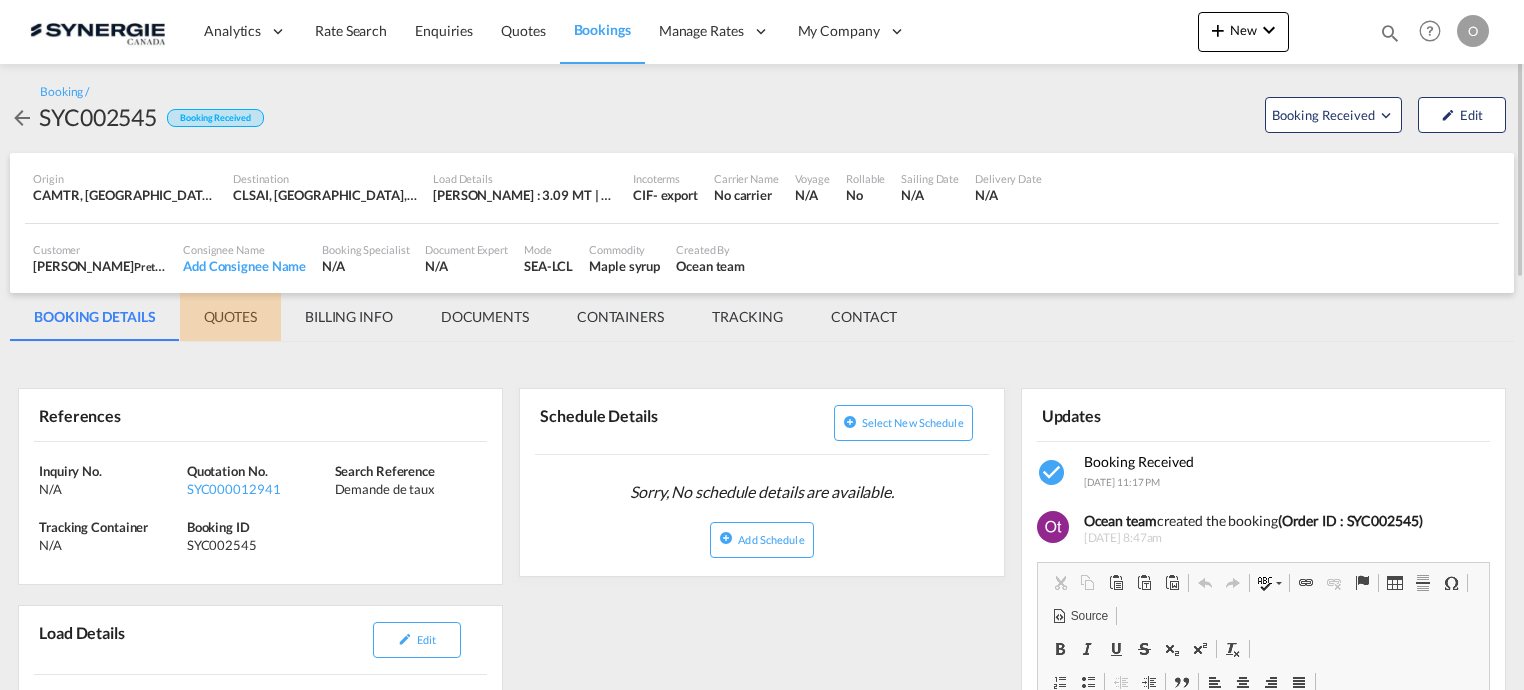 click on "QUOTES" at bounding box center [230, 317] 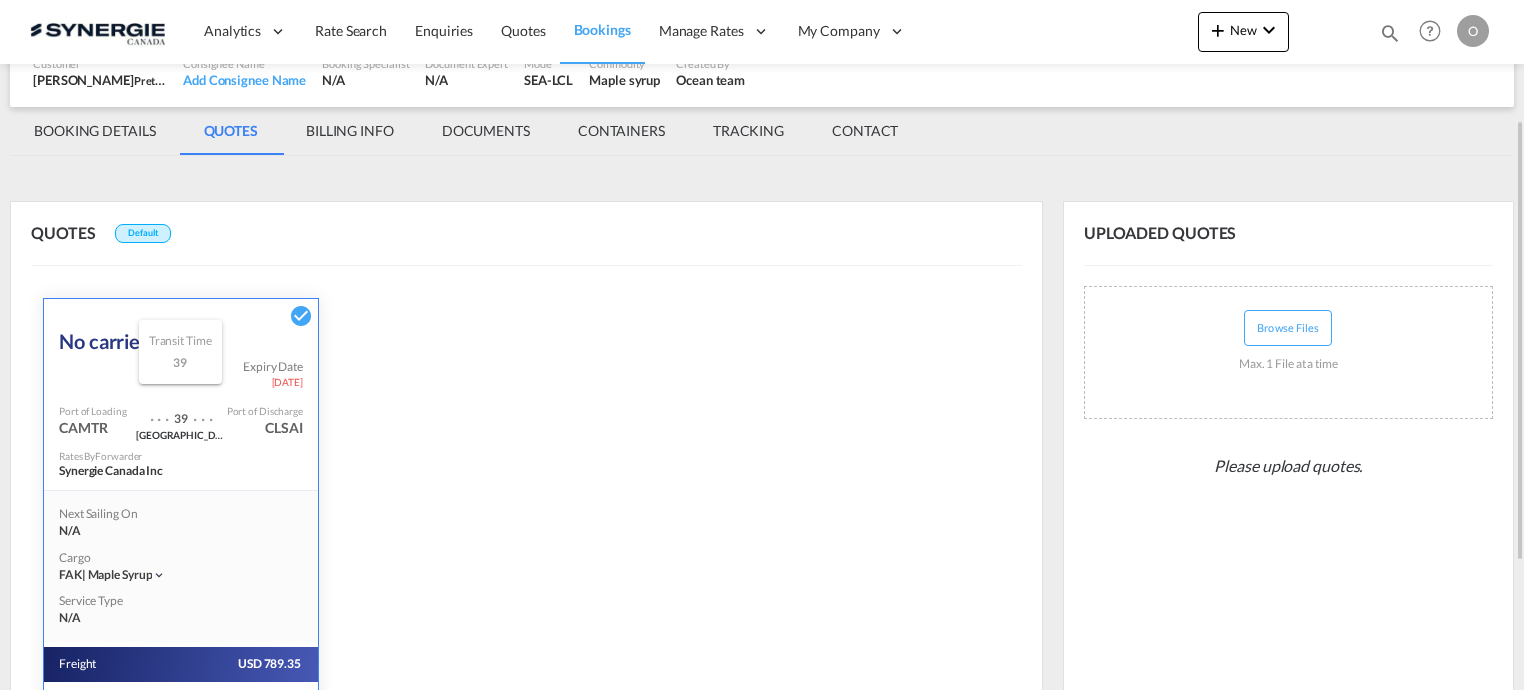 scroll, scrollTop: 386, scrollLeft: 0, axis: vertical 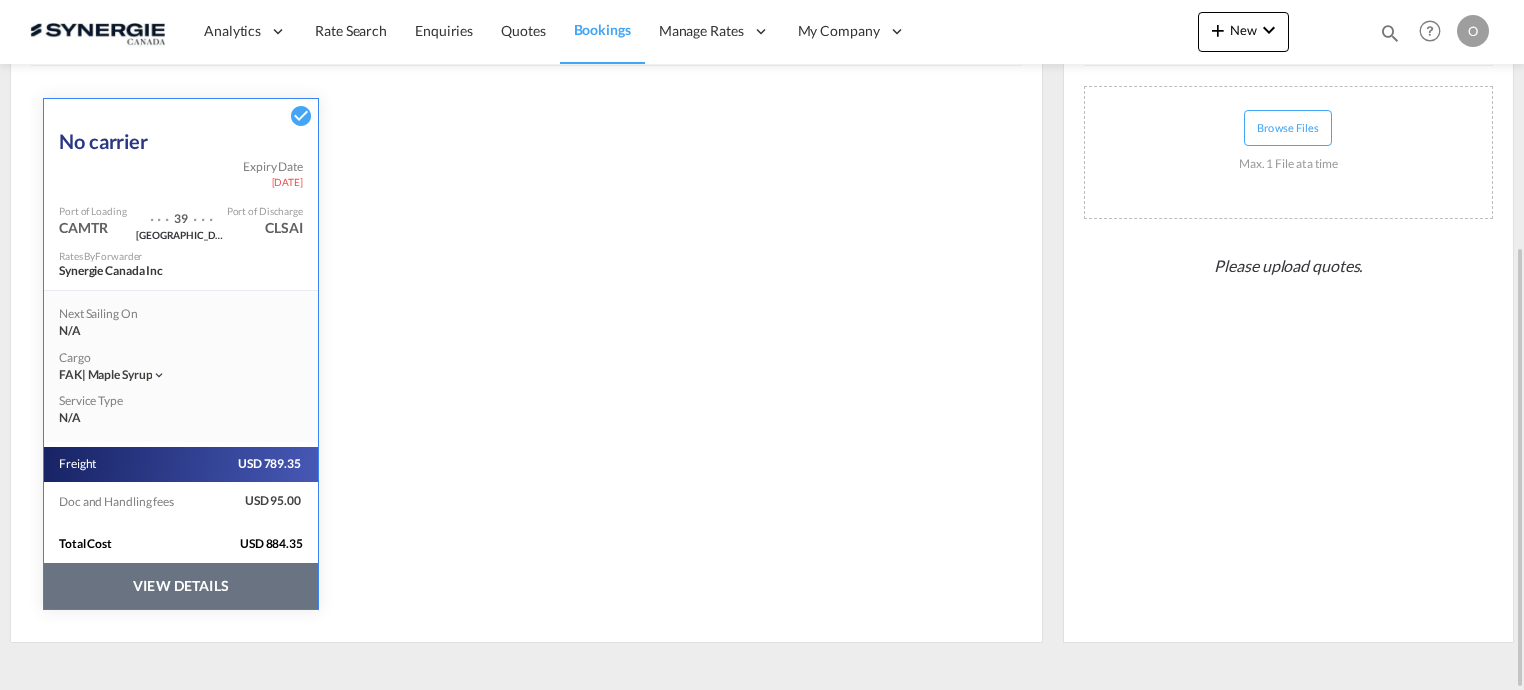 click on "VIEW DETAILS" at bounding box center (181, 586) 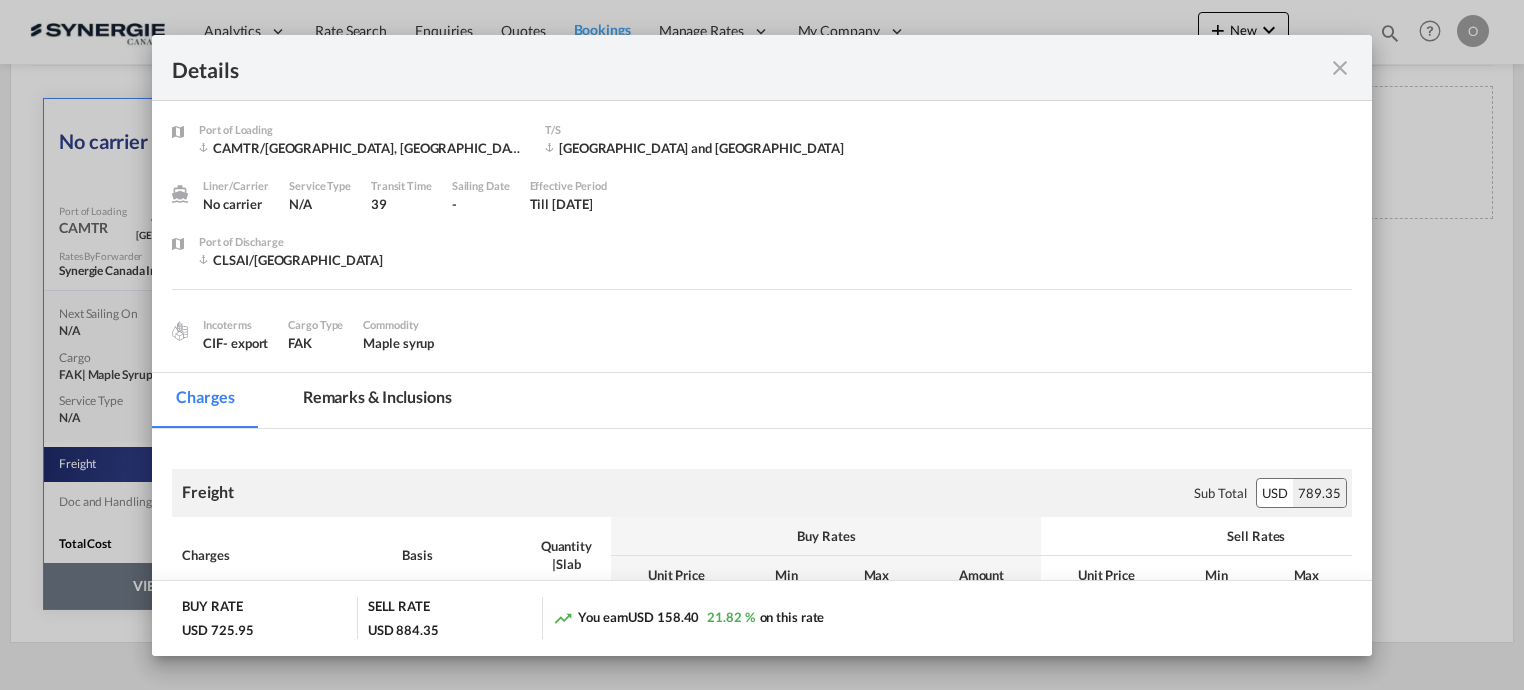 click on "Remarks & Inclusions" at bounding box center [377, 400] 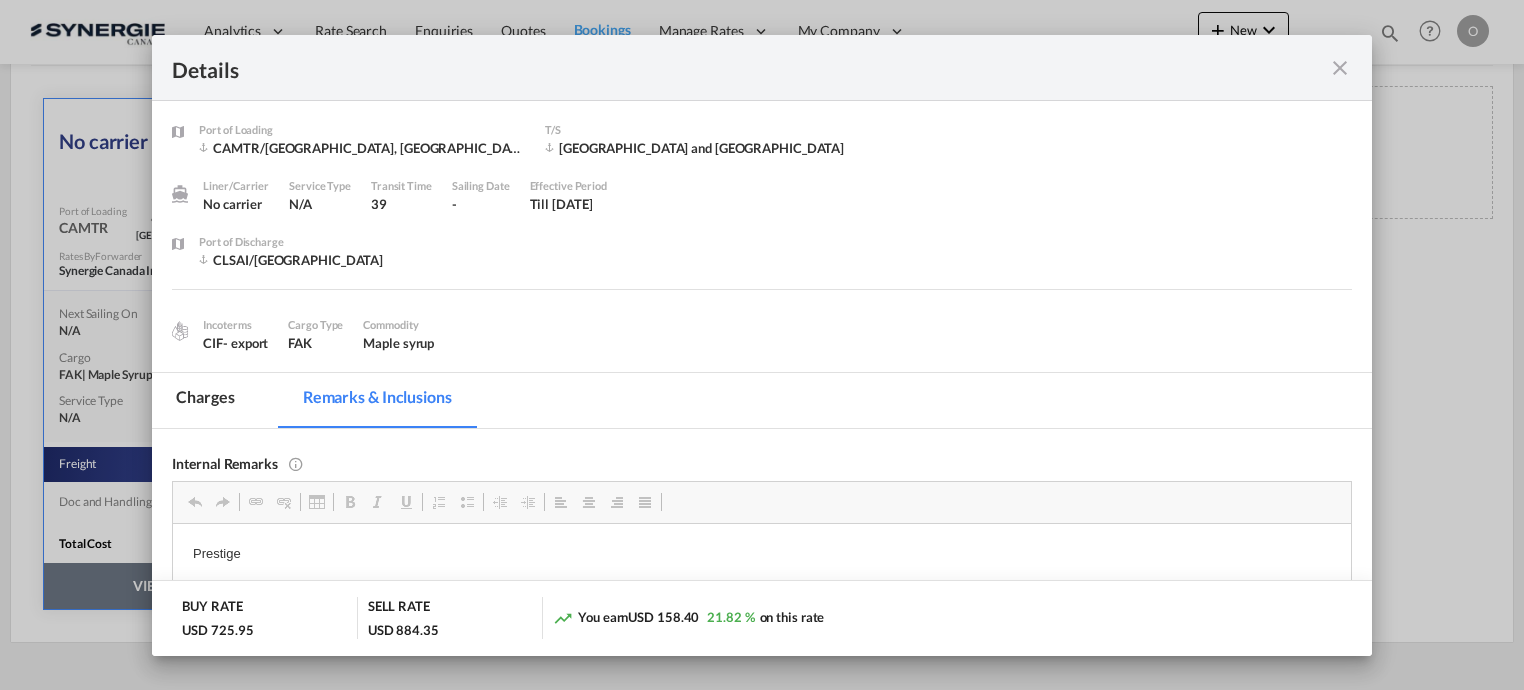 scroll, scrollTop: 0, scrollLeft: 0, axis: both 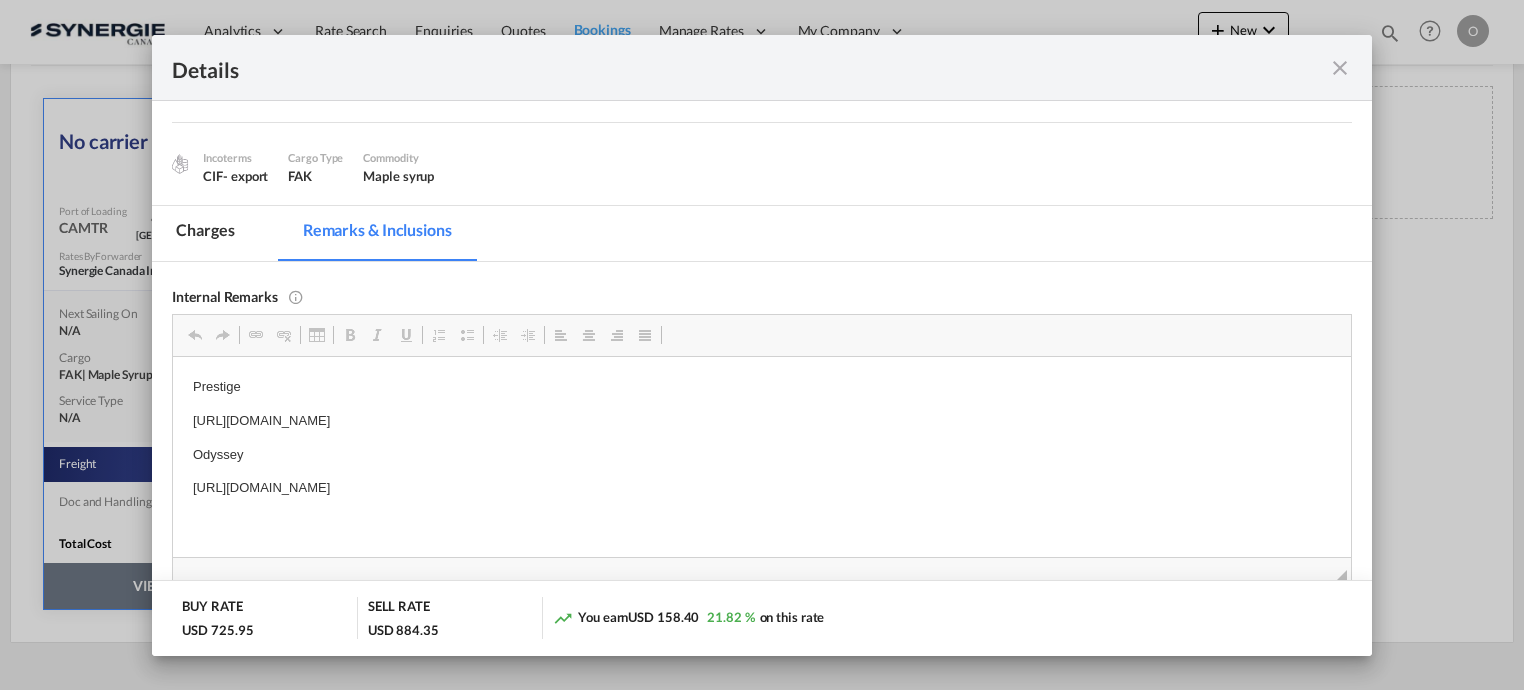 drag, startPoint x: 194, startPoint y: 485, endPoint x: 707, endPoint y: 492, distance: 513.0477 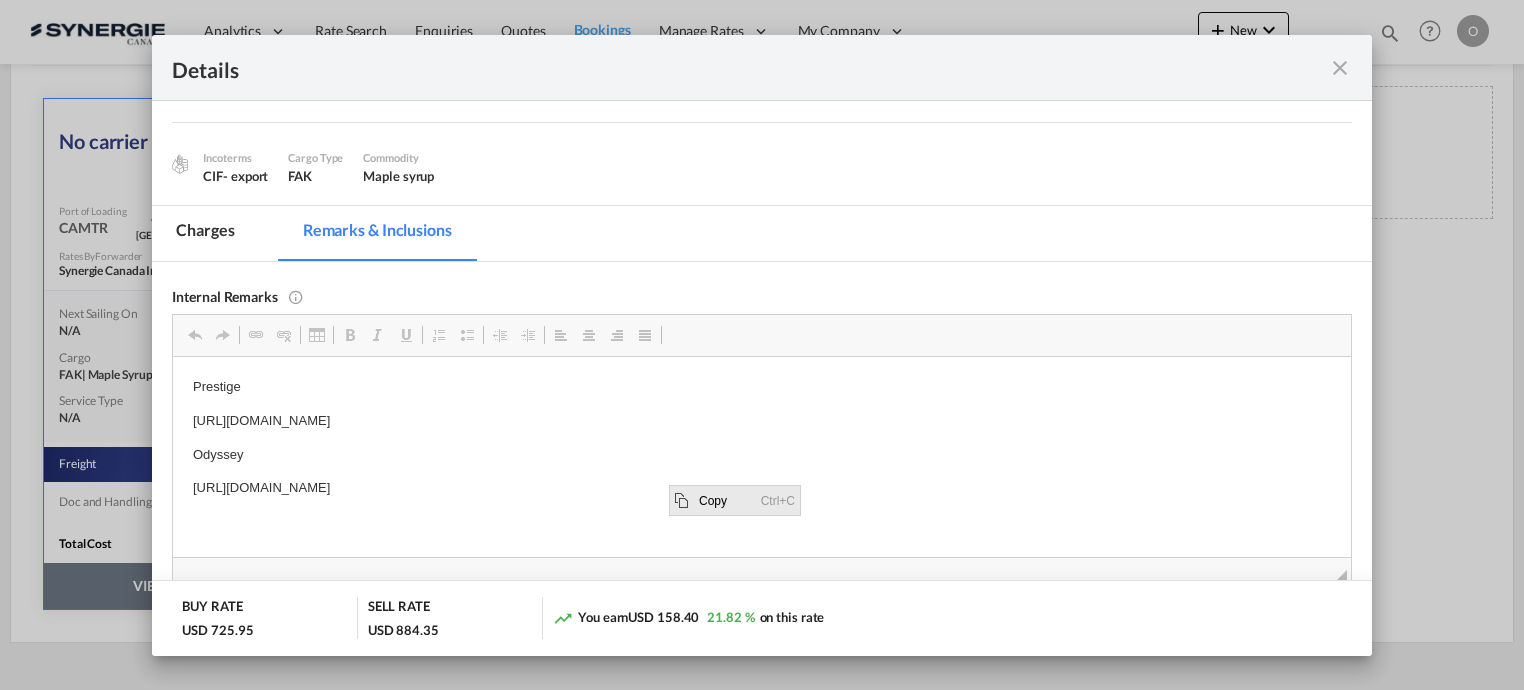 scroll, scrollTop: 0, scrollLeft: 0, axis: both 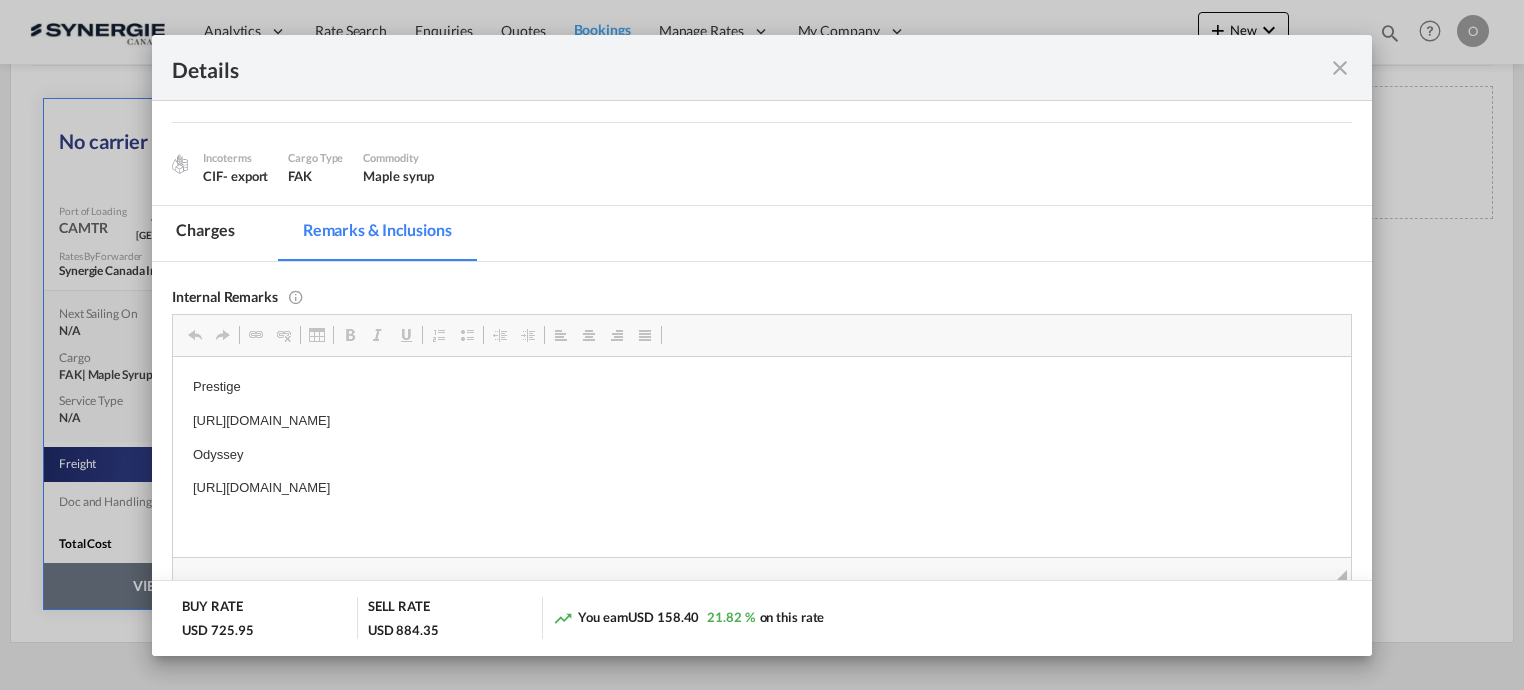 click at bounding box center (1340, 68) 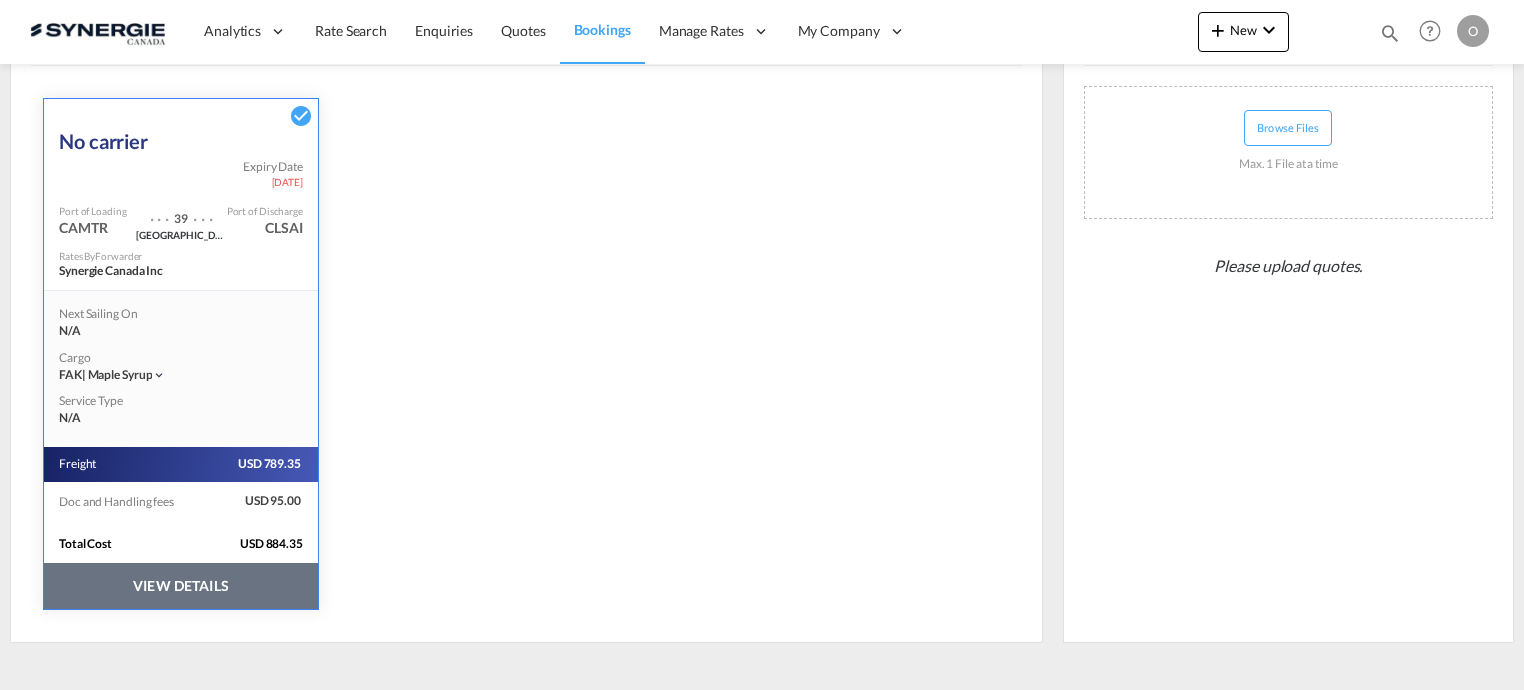 scroll, scrollTop: 93, scrollLeft: 0, axis: vertical 